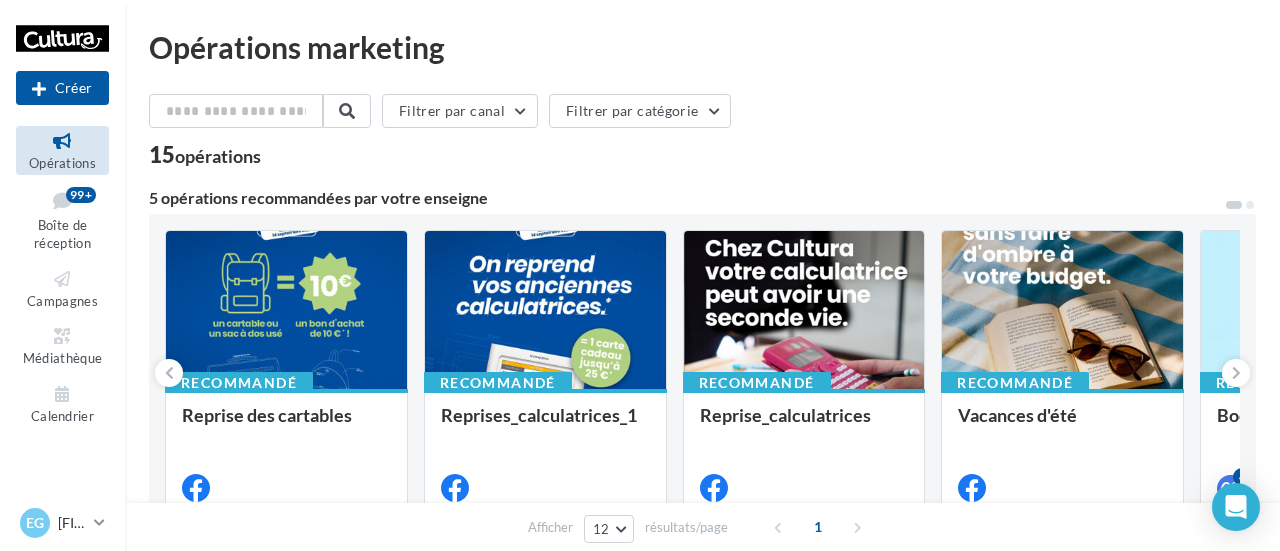 scroll, scrollTop: 0, scrollLeft: 0, axis: both 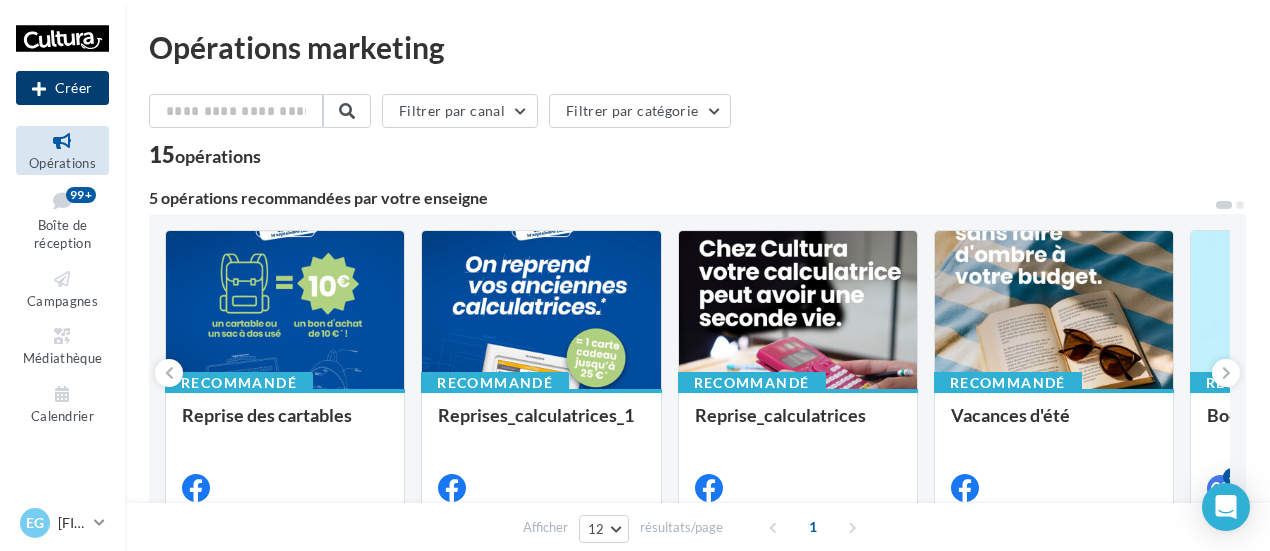 click on "Créer" at bounding box center [62, 88] 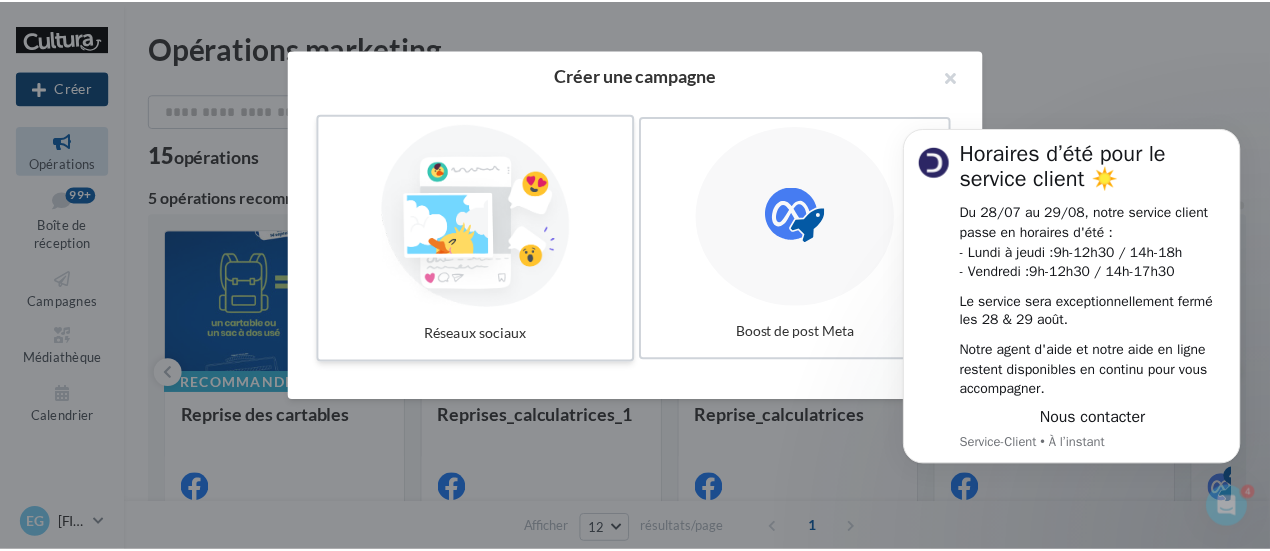 scroll, scrollTop: 0, scrollLeft: 0, axis: both 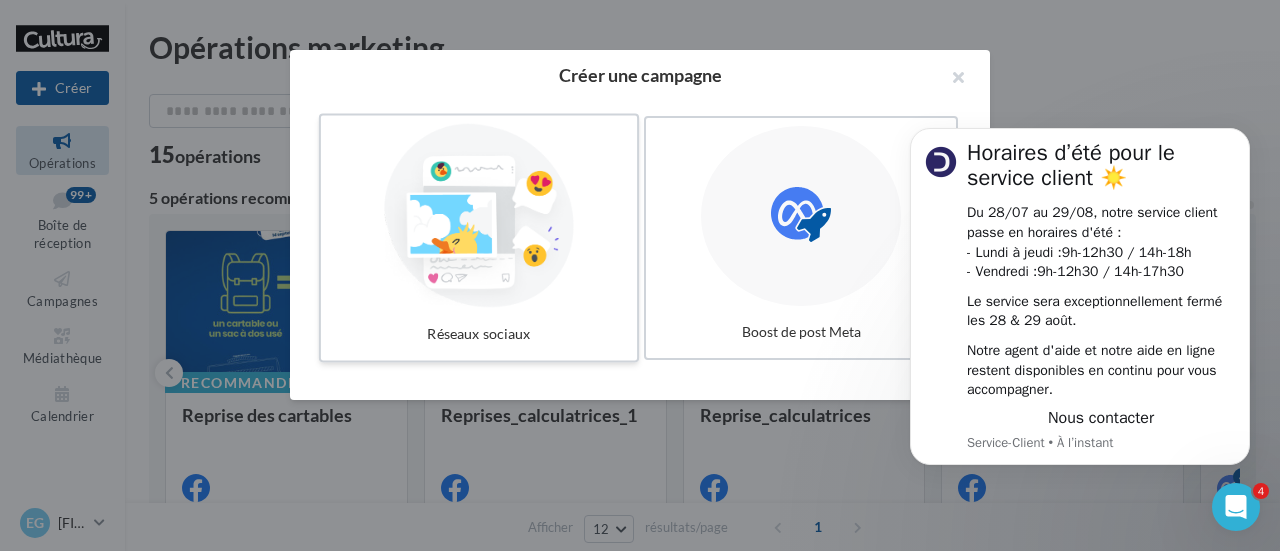 click at bounding box center [479, 216] 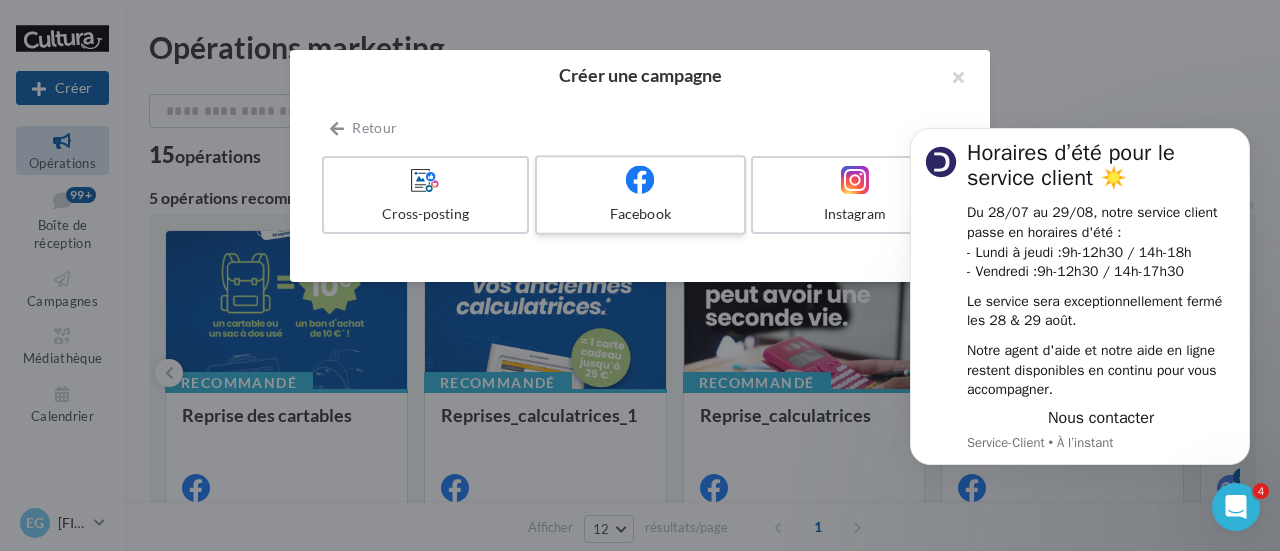 click on "Facebook" at bounding box center (640, 214) 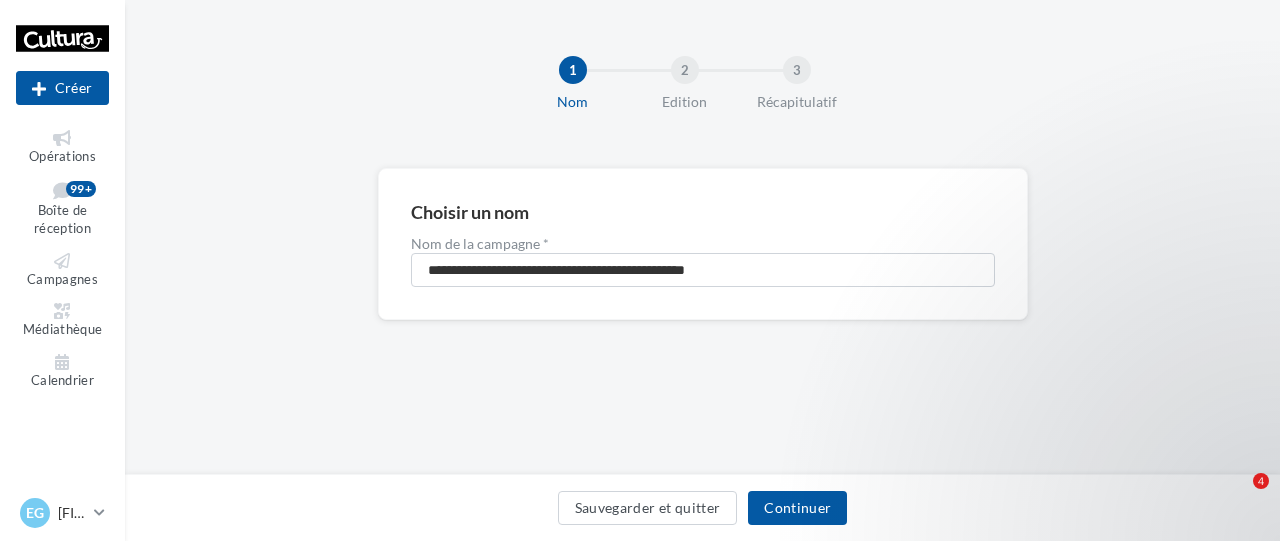 scroll, scrollTop: 0, scrollLeft: 0, axis: both 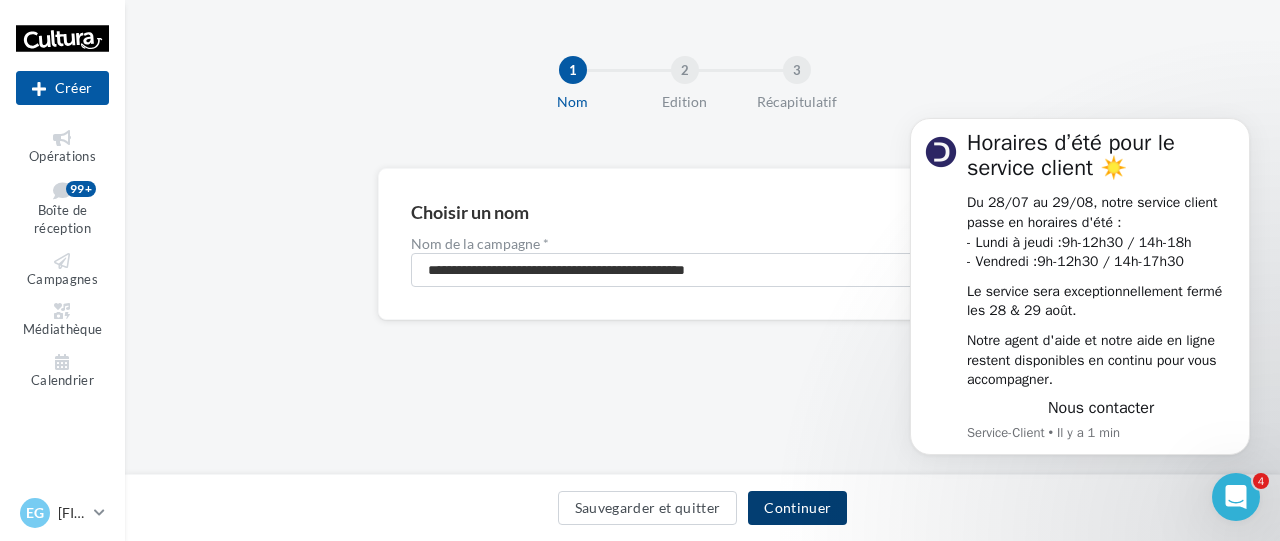 click on "Continuer" at bounding box center (797, 508) 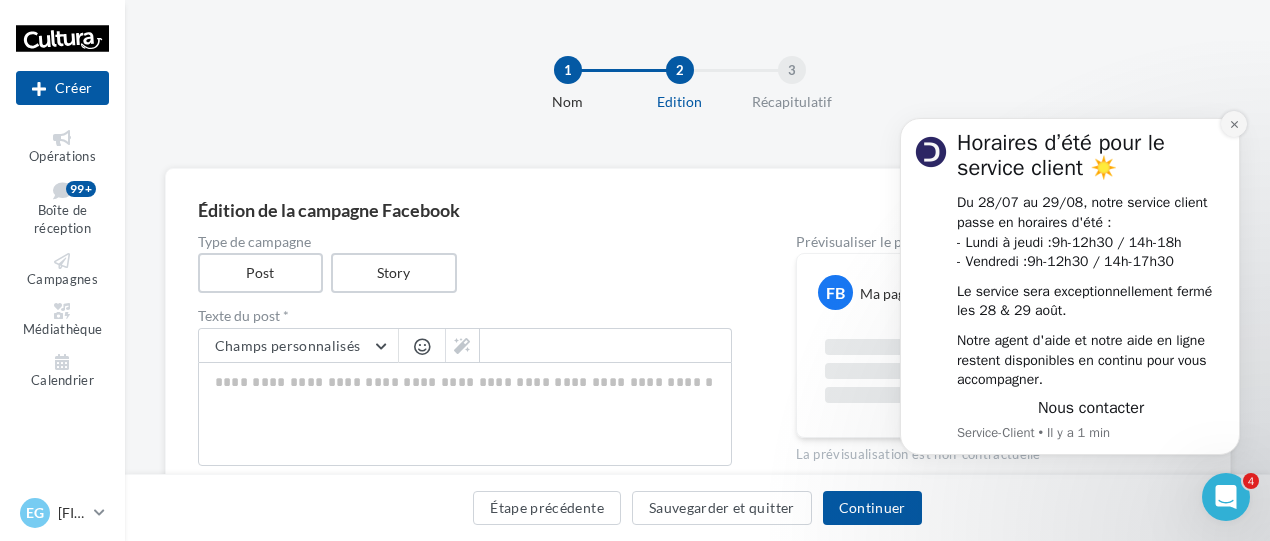 click 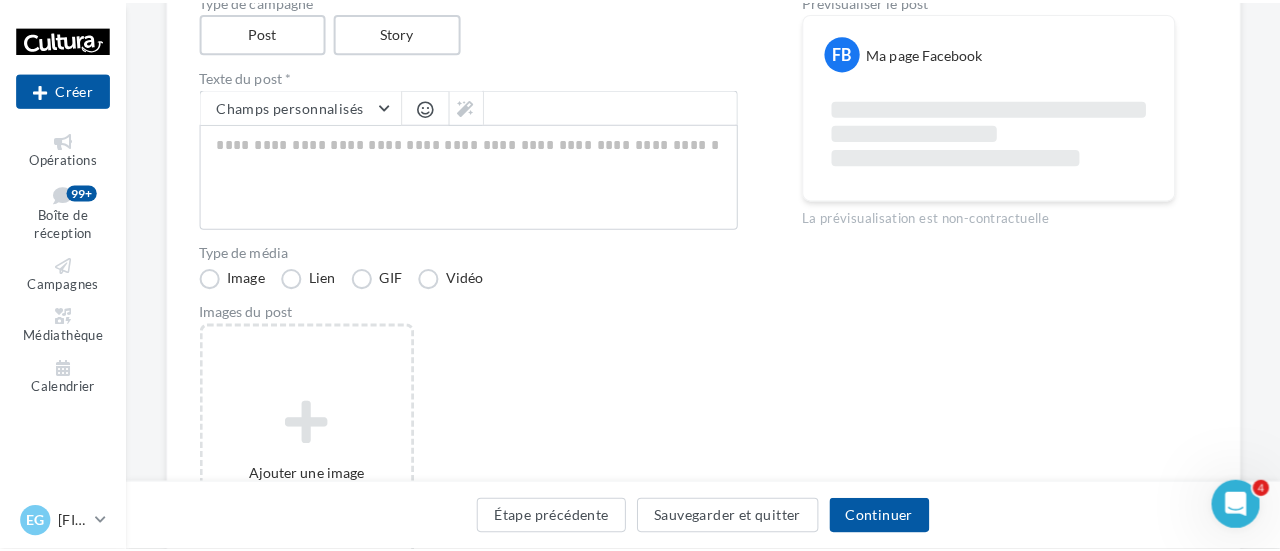 scroll, scrollTop: 243, scrollLeft: 0, axis: vertical 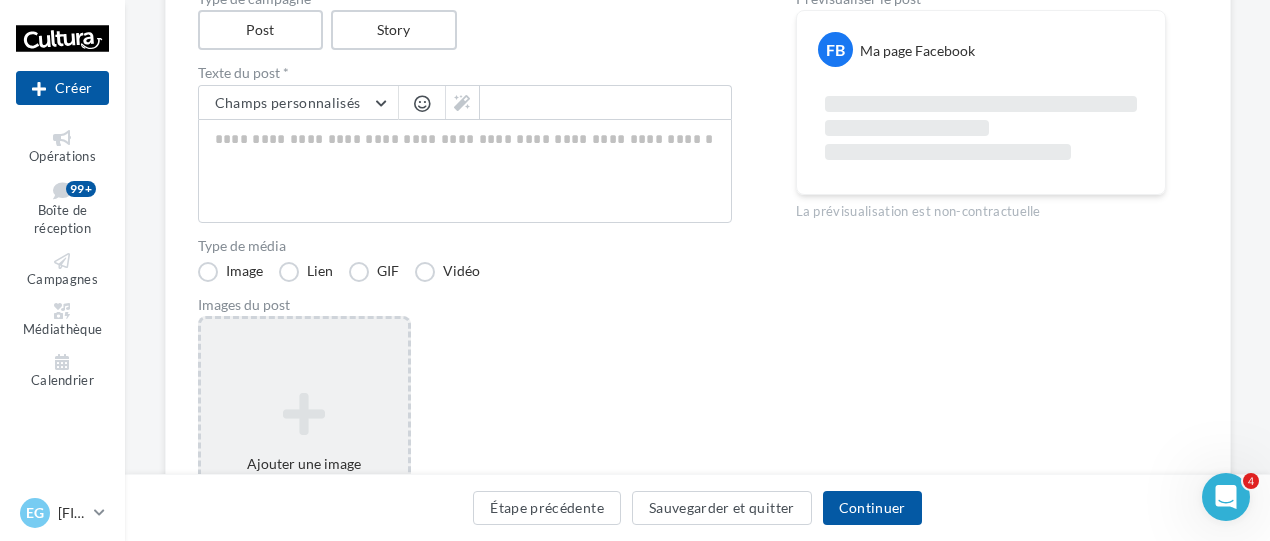 click on "Ajouter une image     Format: png, jpg" at bounding box center (304, 446) 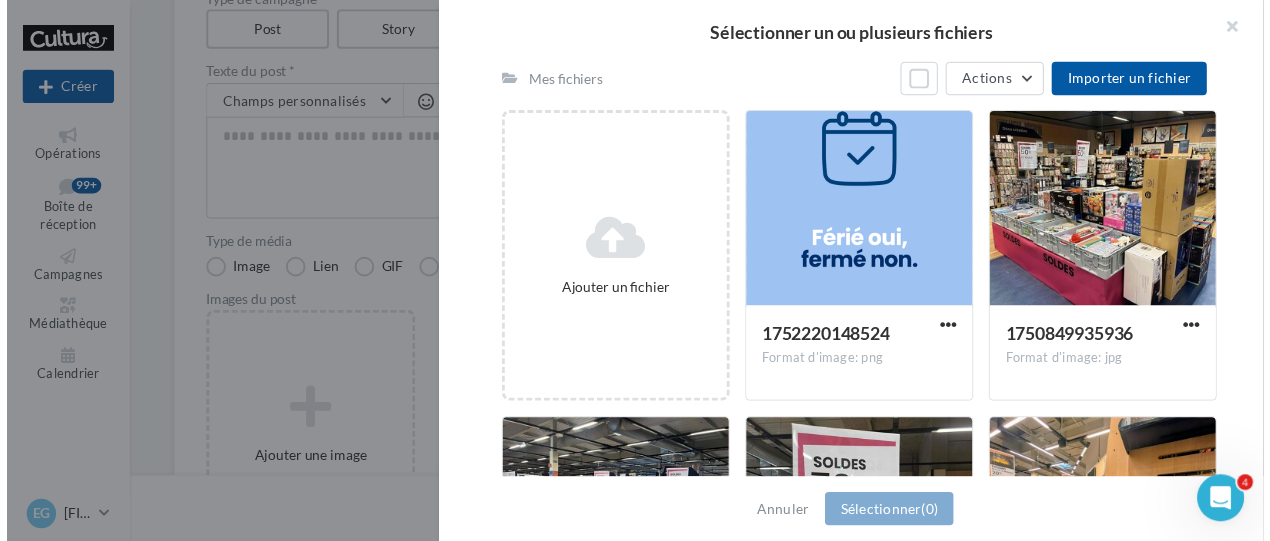 scroll, scrollTop: 250, scrollLeft: 0, axis: vertical 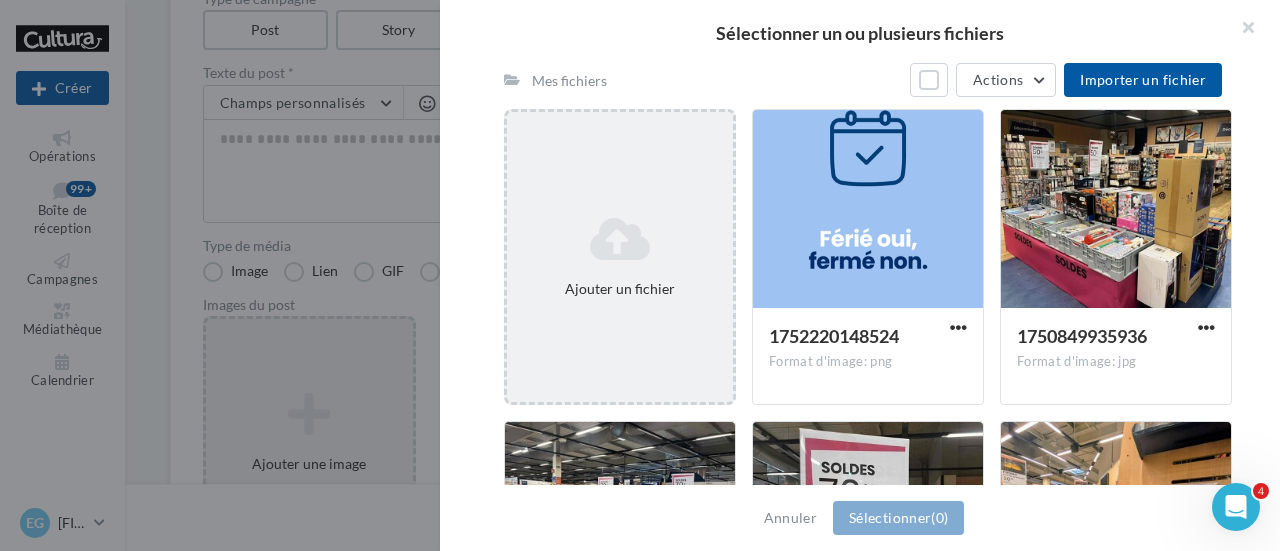 click at bounding box center [620, 239] 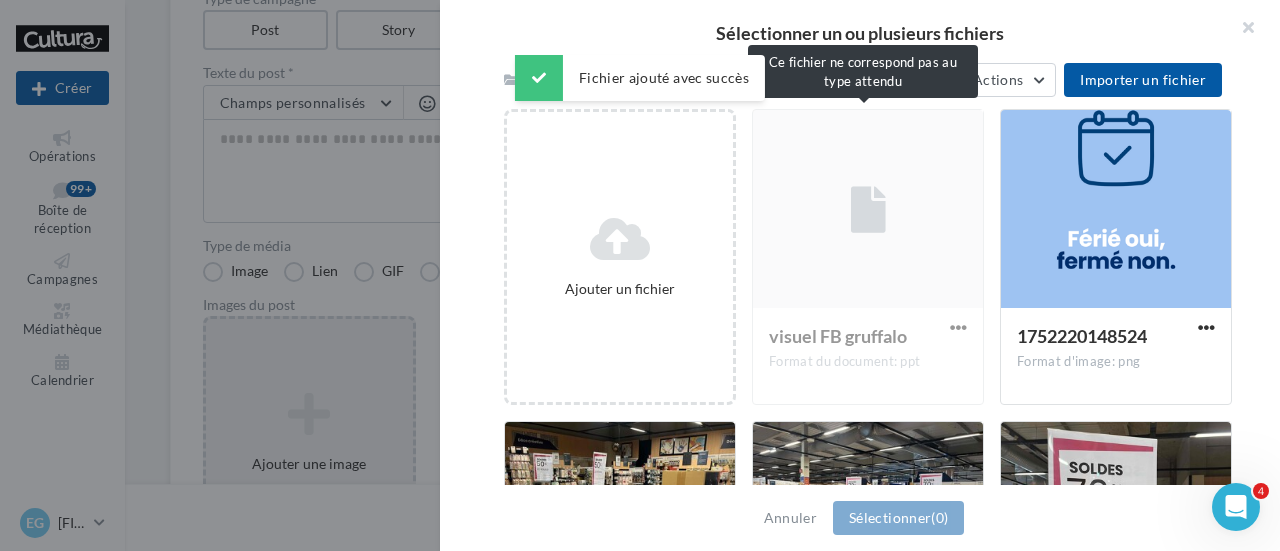 click on "visuel FB gruffalo  Format du document: ppt" at bounding box center (868, 257) 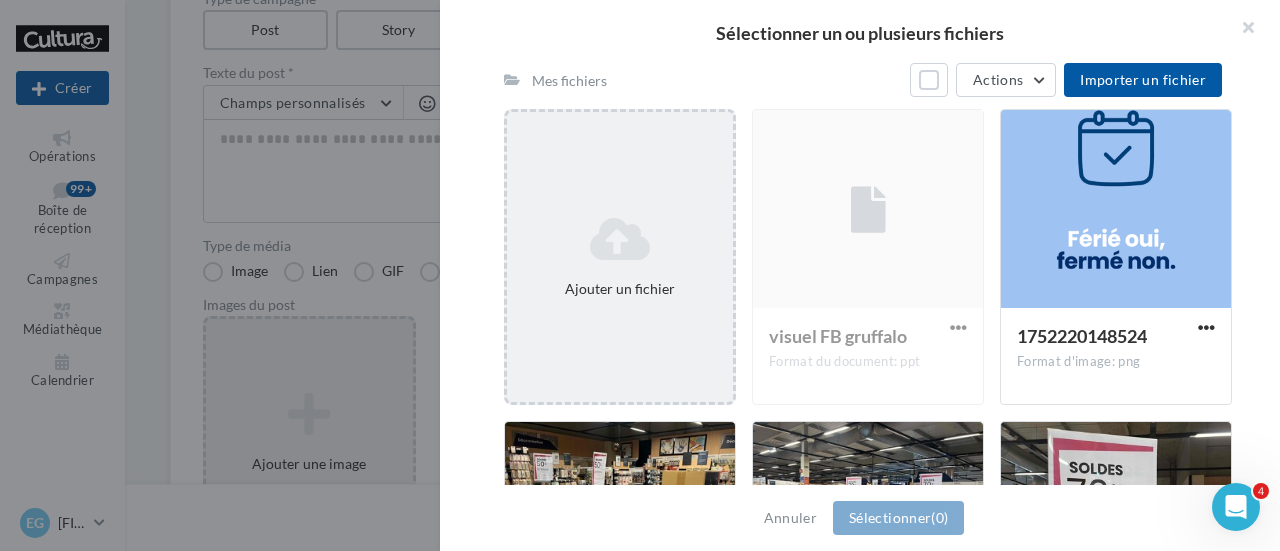 click at bounding box center (620, 239) 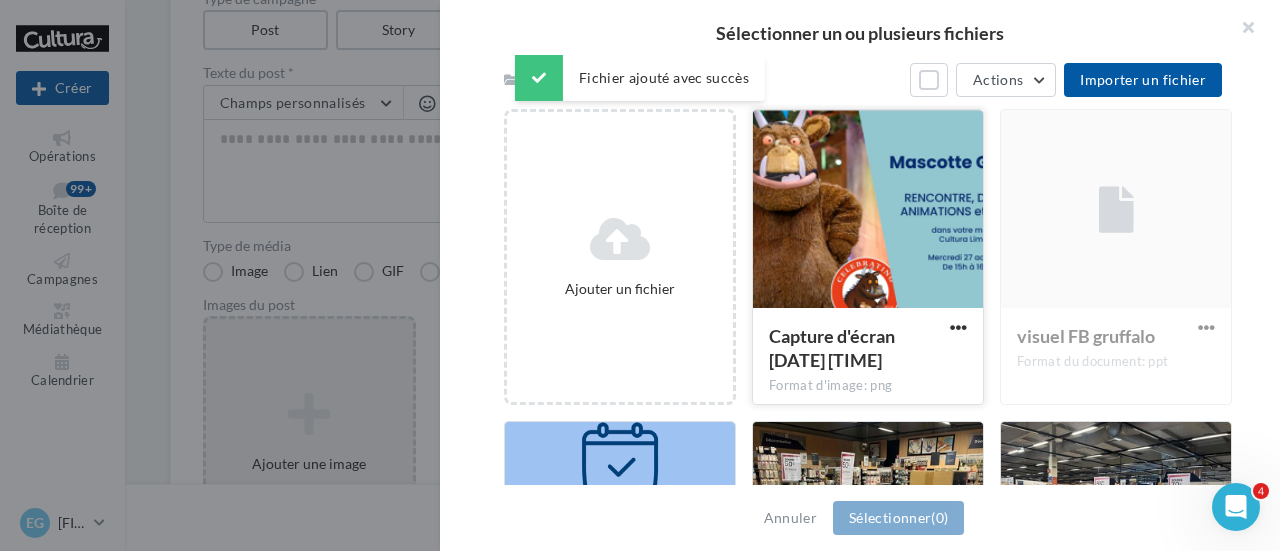 click at bounding box center (868, 210) 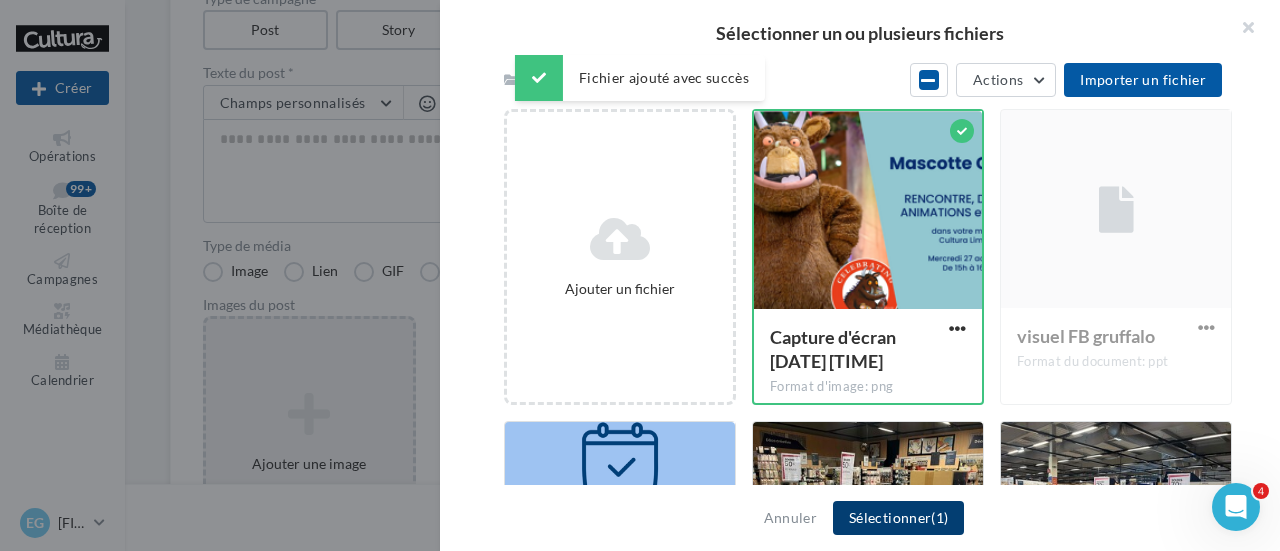 click on "Sélectionner   (1)" at bounding box center (898, 518) 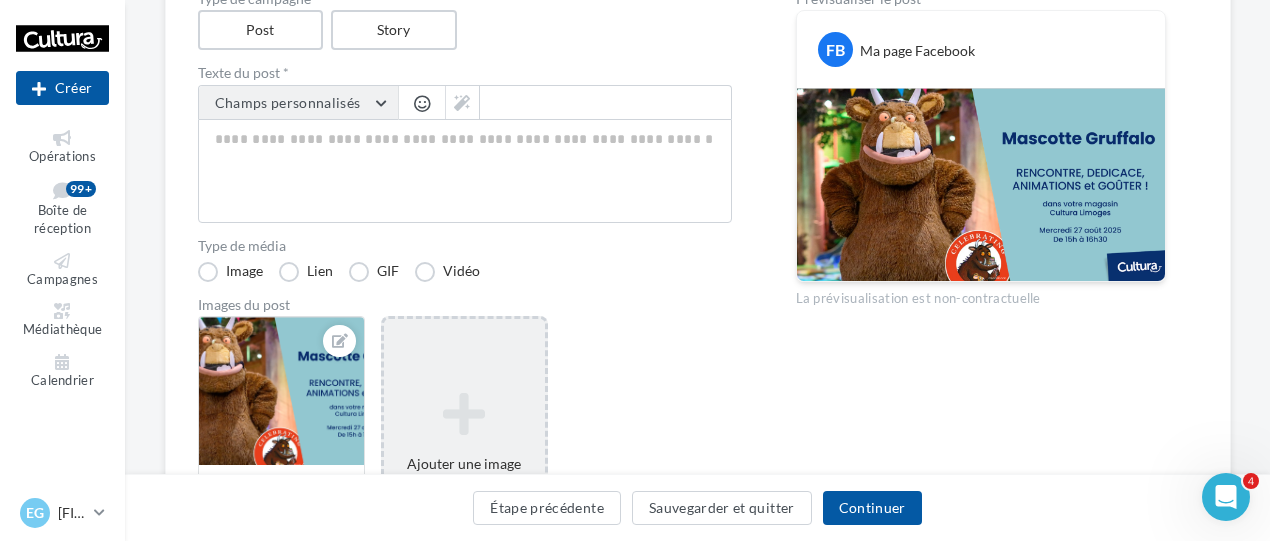click on "Champs personnalisés" at bounding box center [298, 103] 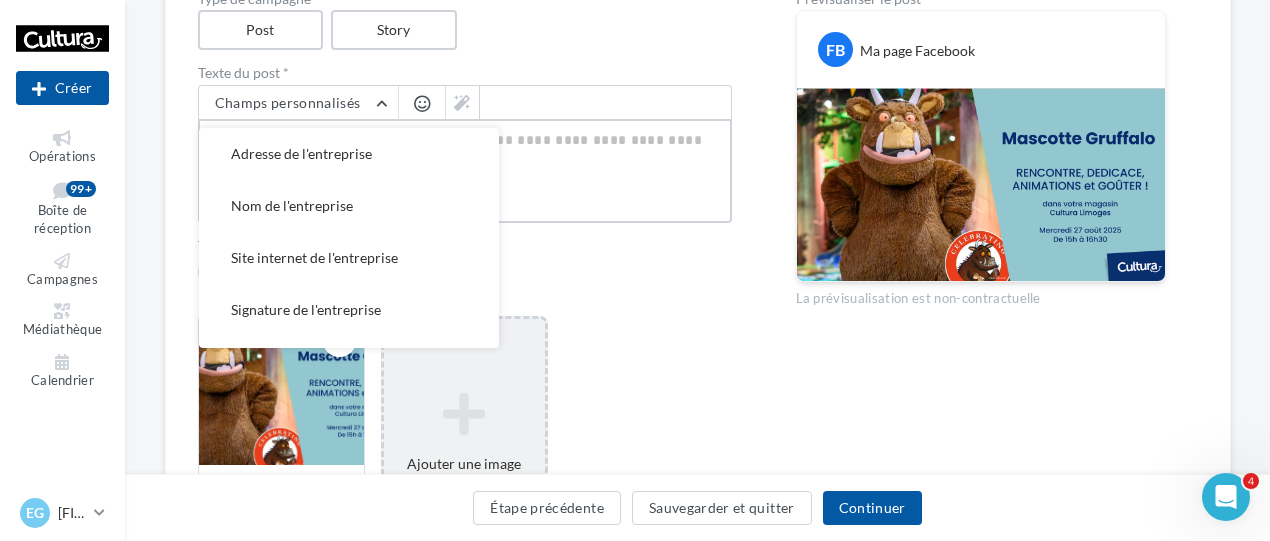 click at bounding box center [465, 171] 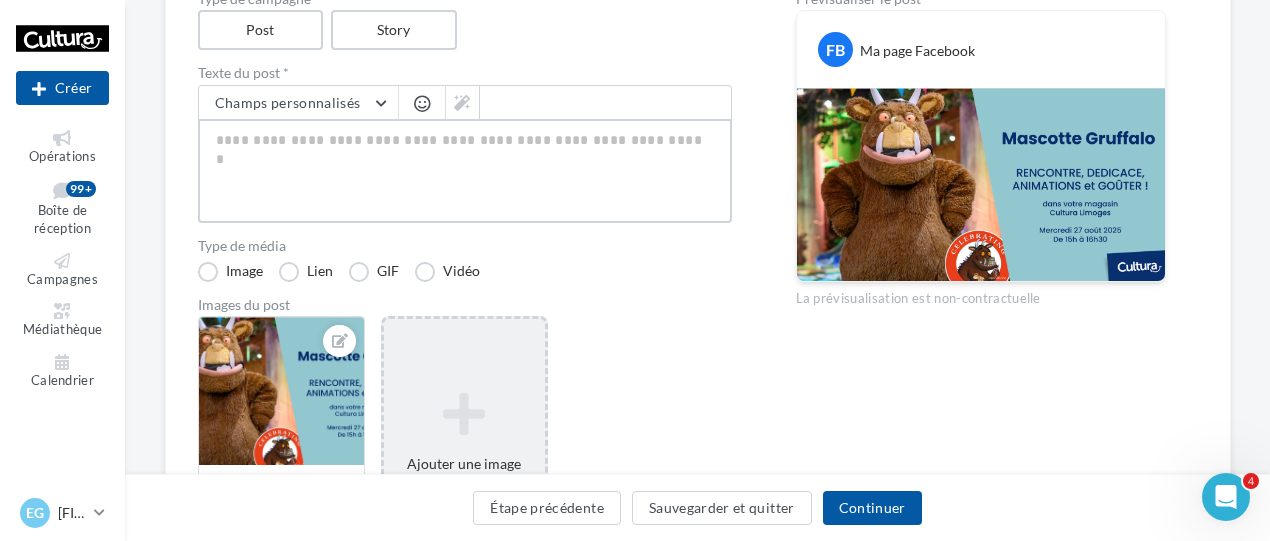 paste on "**********" 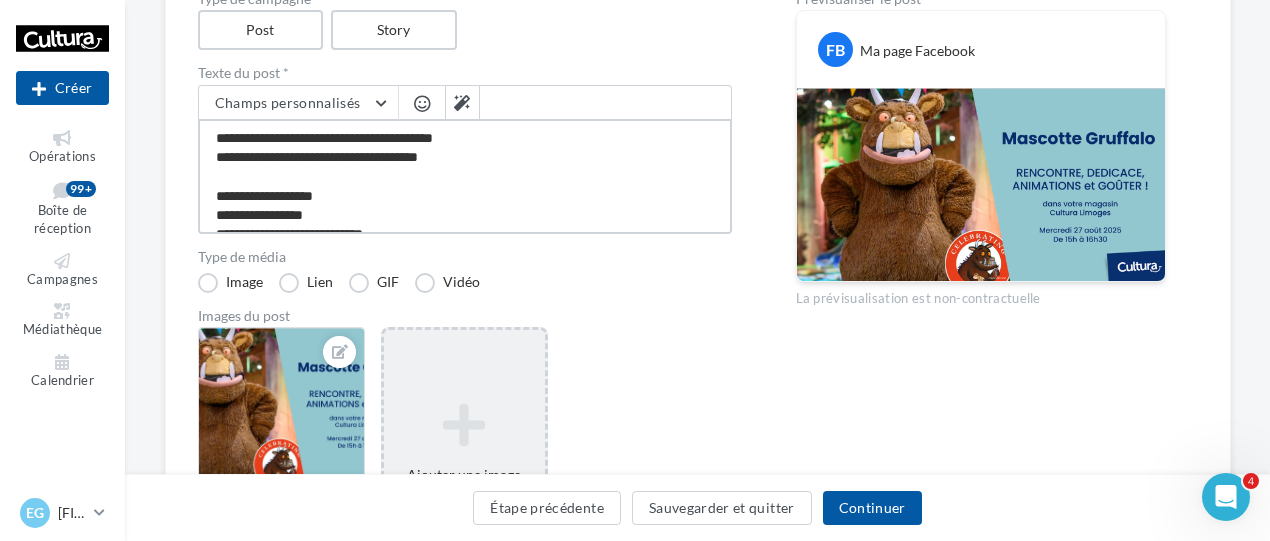 scroll, scrollTop: 222, scrollLeft: 0, axis: vertical 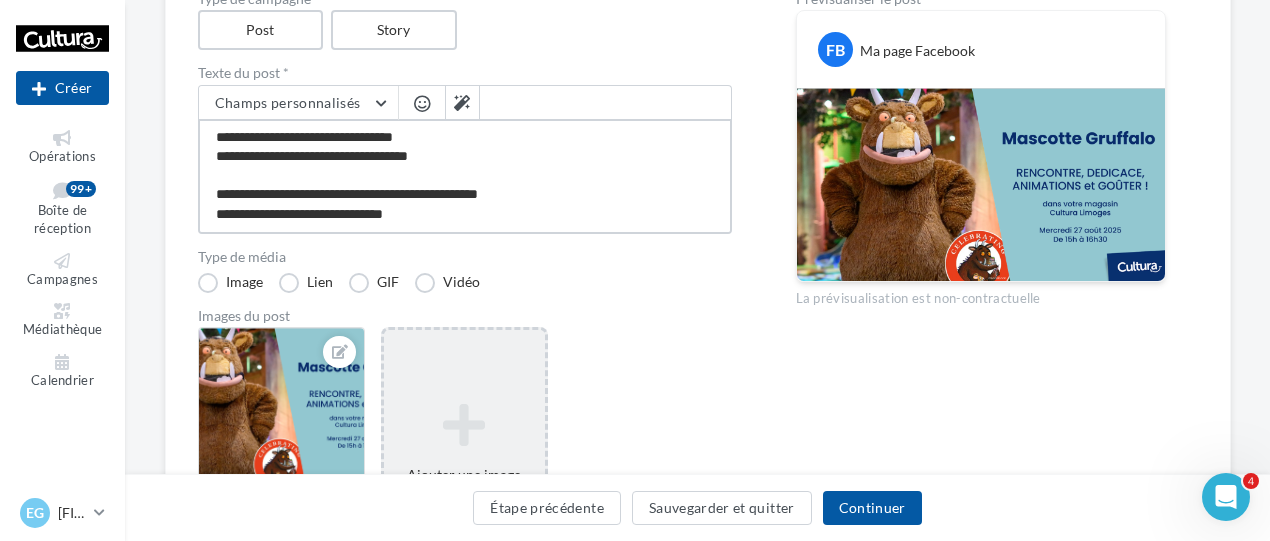 type on "**********" 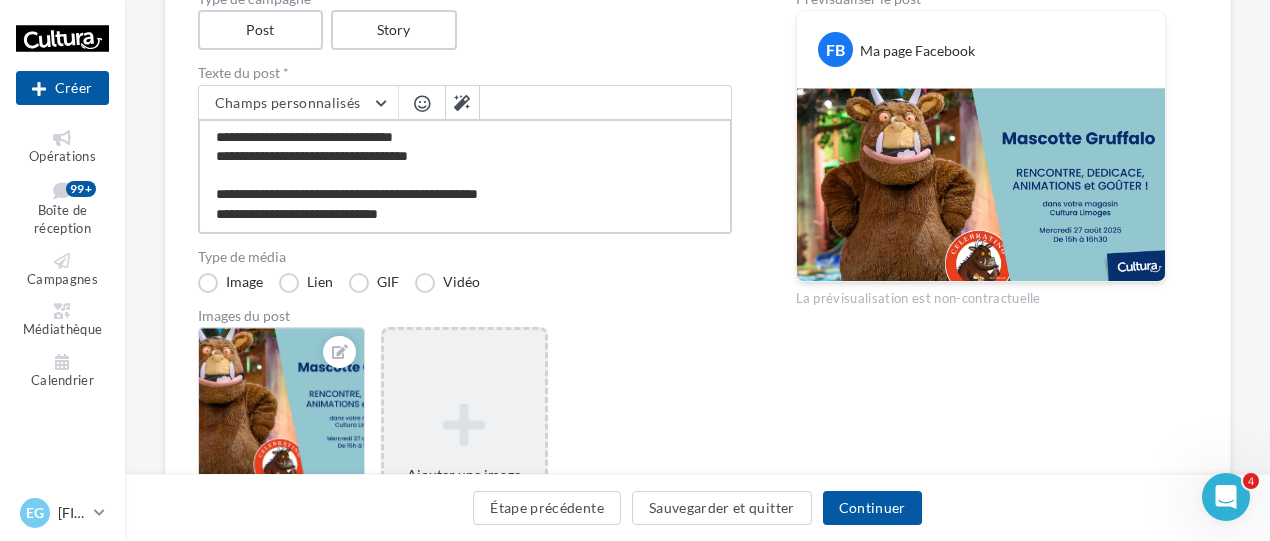 type on "**********" 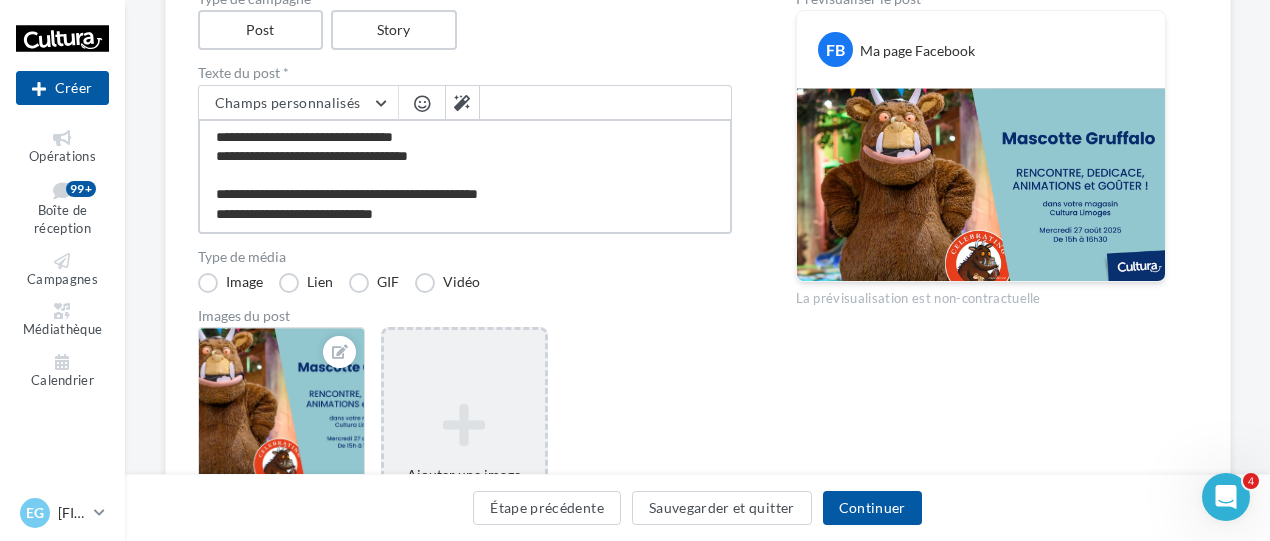 scroll, scrollTop: 193, scrollLeft: 0, axis: vertical 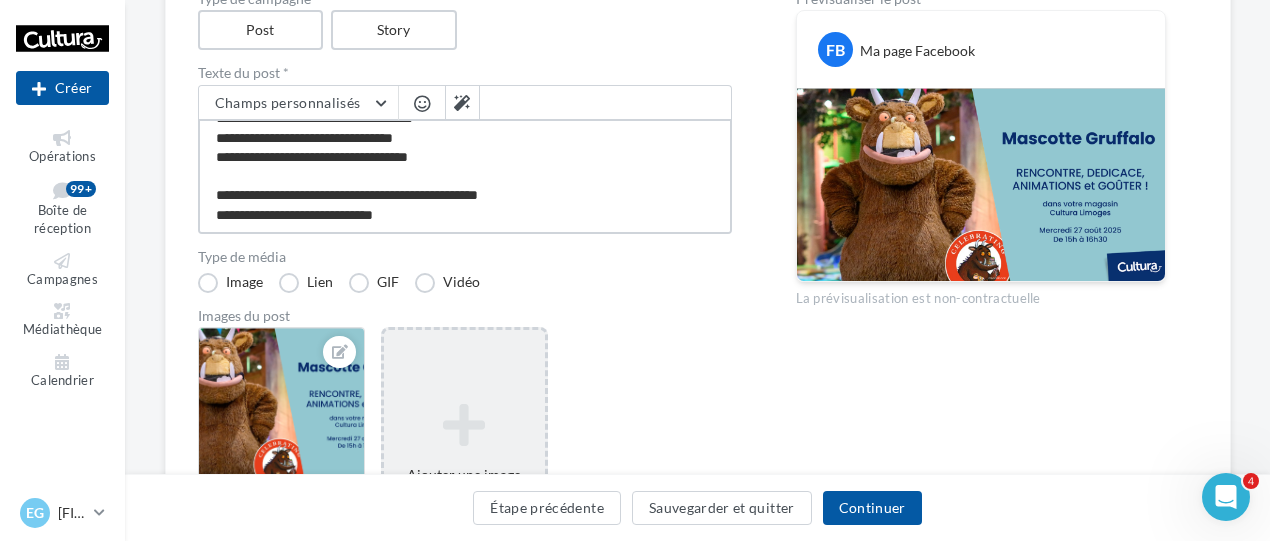 type on "**********" 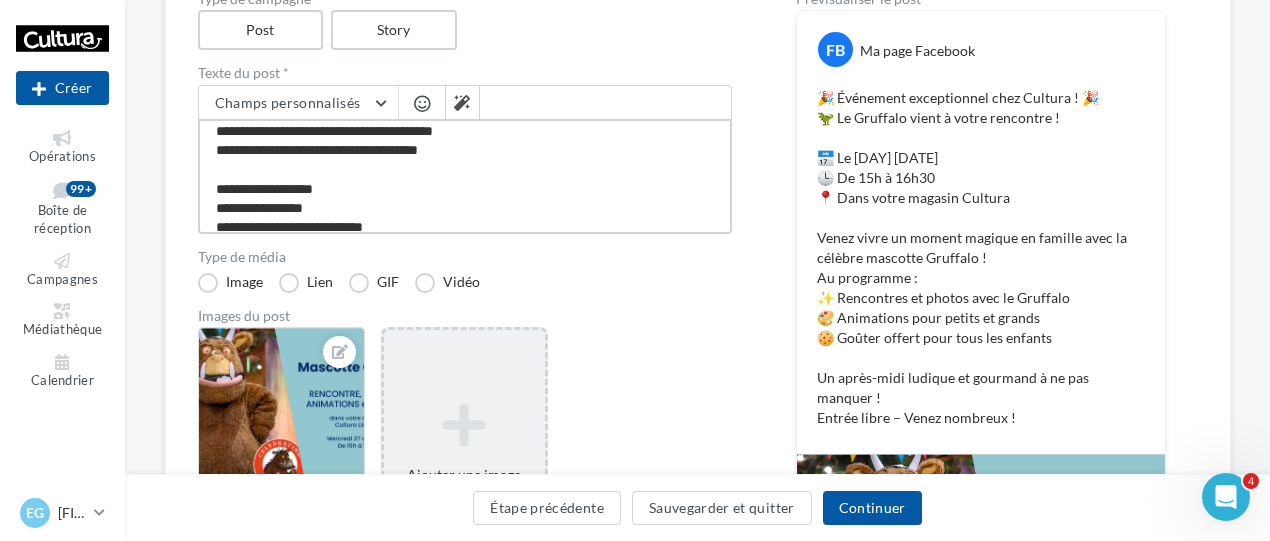 scroll, scrollTop: 0, scrollLeft: 0, axis: both 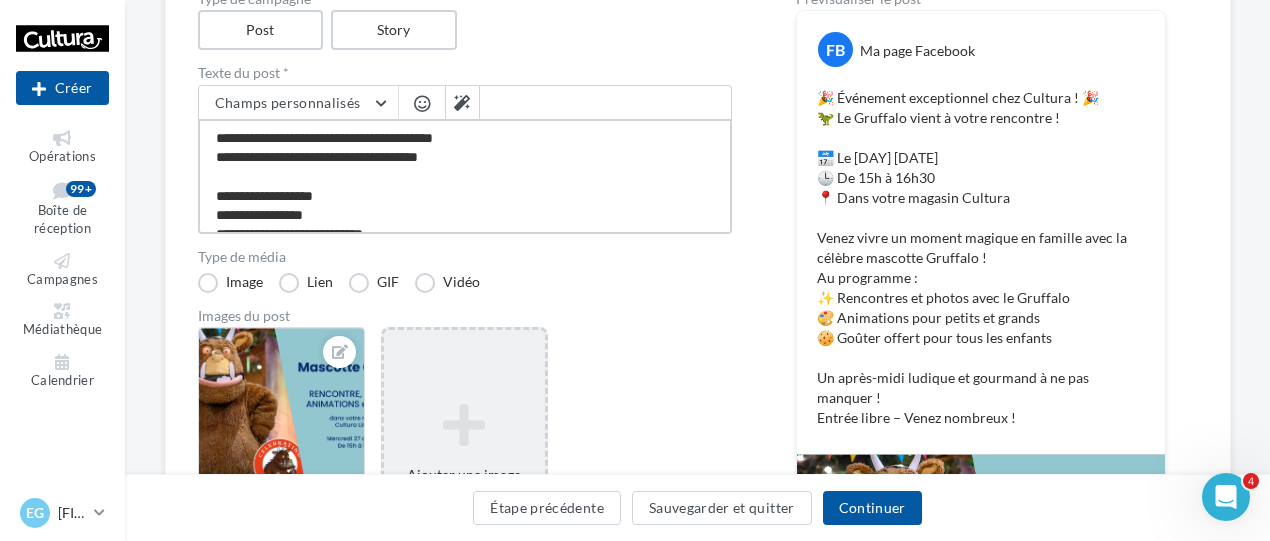 click on "**********" at bounding box center [465, 176] 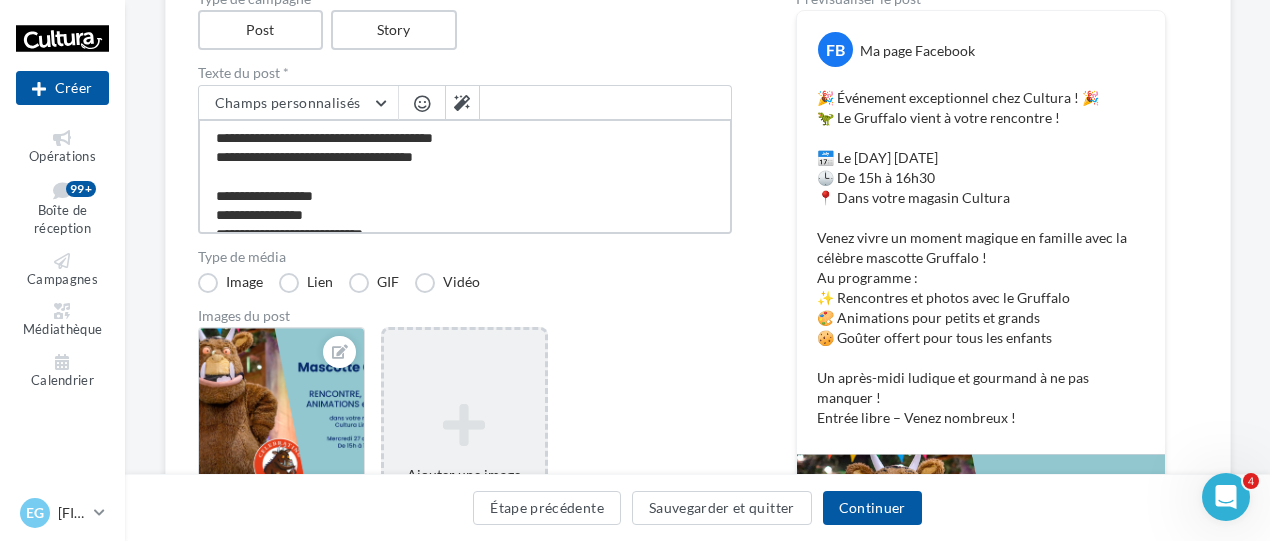 type on "**********" 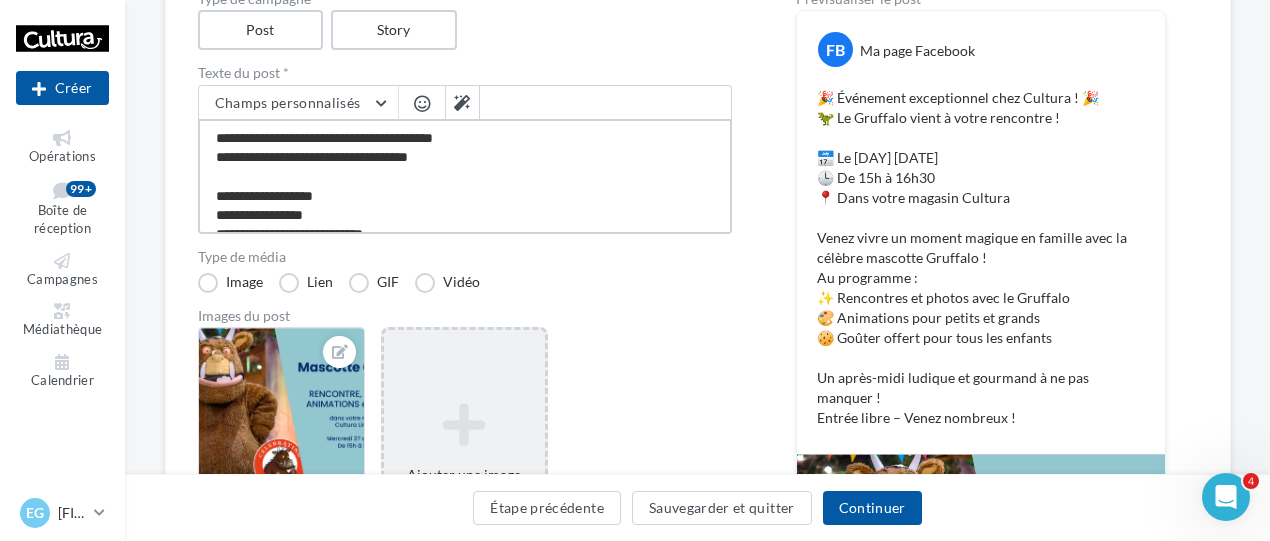 type on "**********" 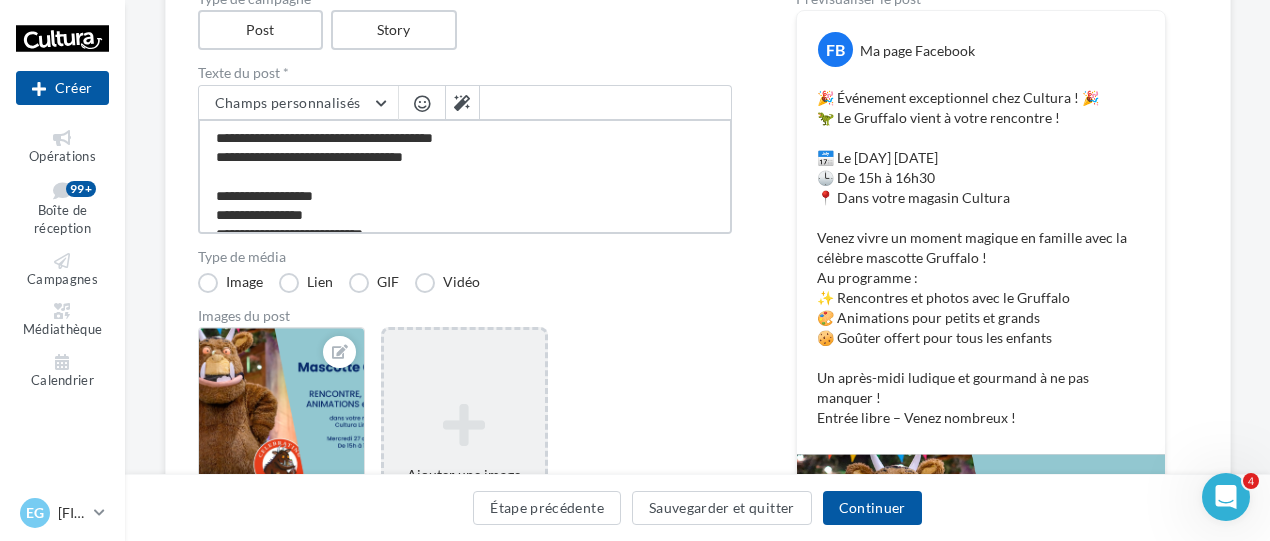 click on "**********" at bounding box center [465, 176] 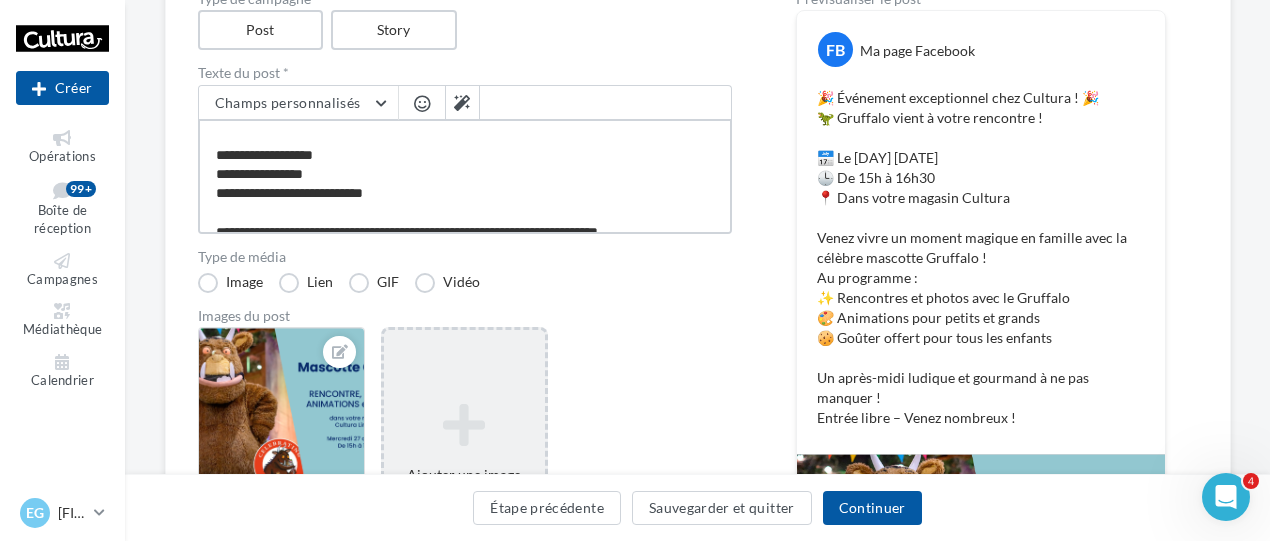 scroll, scrollTop: 42, scrollLeft: 0, axis: vertical 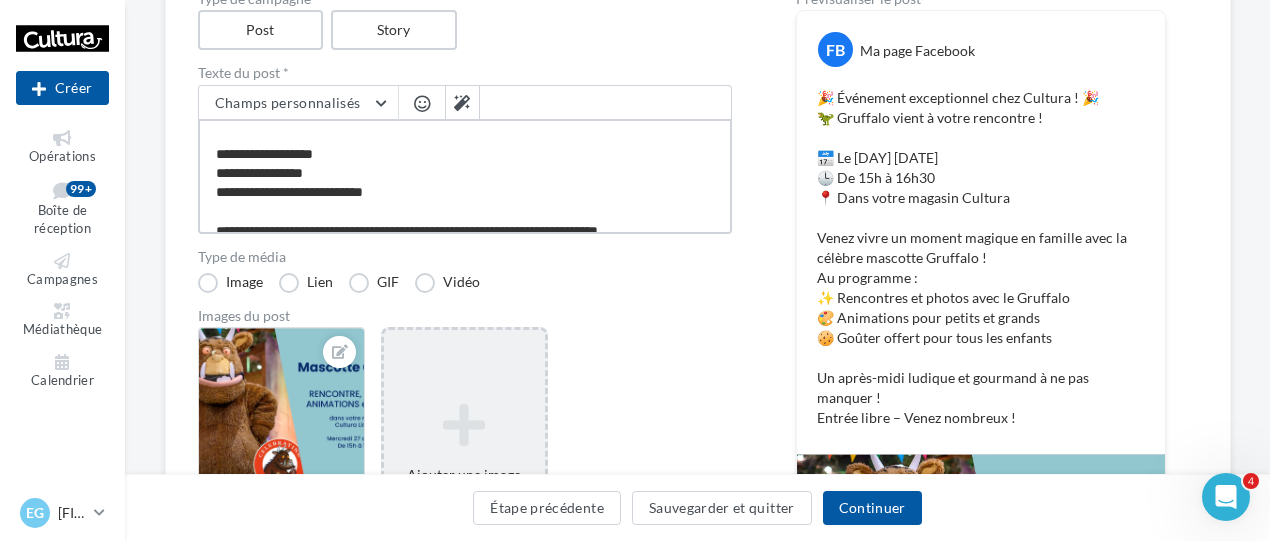 click on "**********" at bounding box center (465, 176) 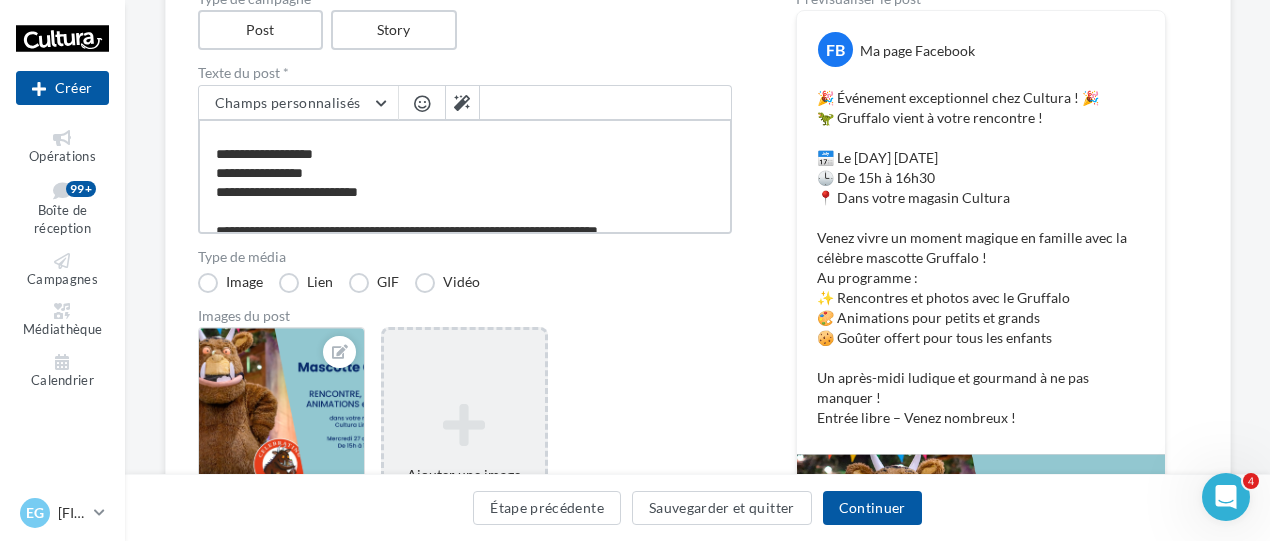 type on "**********" 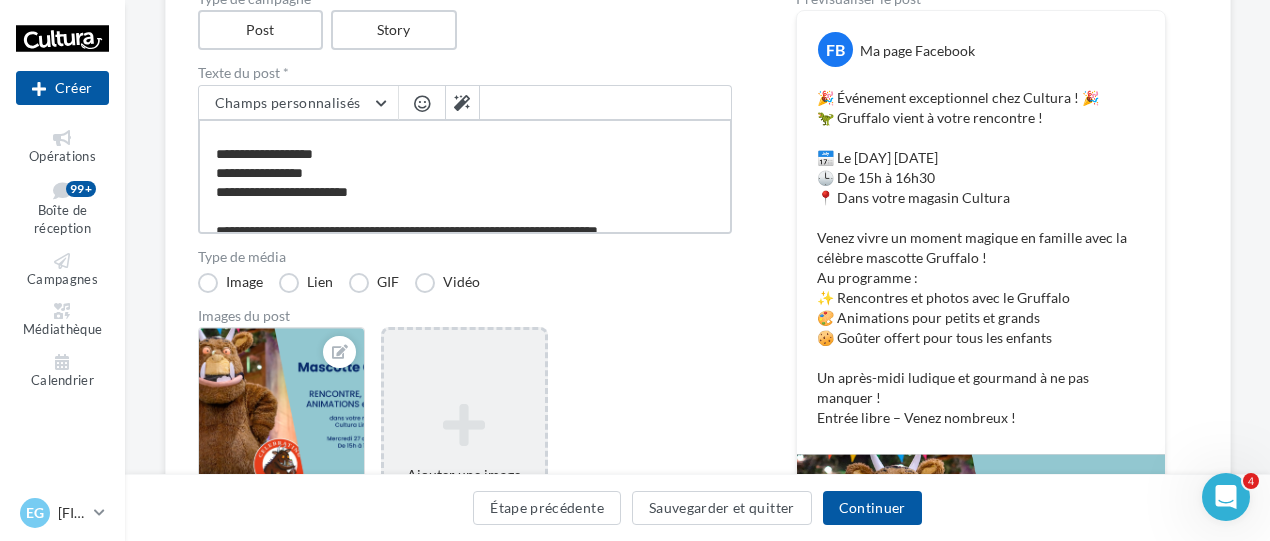 type on "**********" 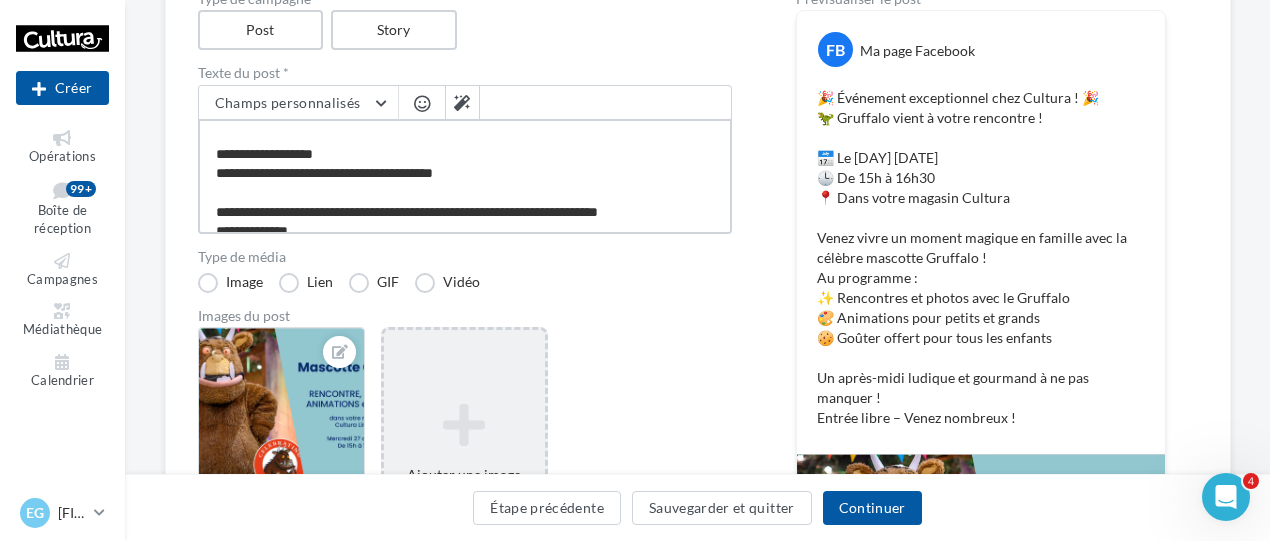 type on "**********" 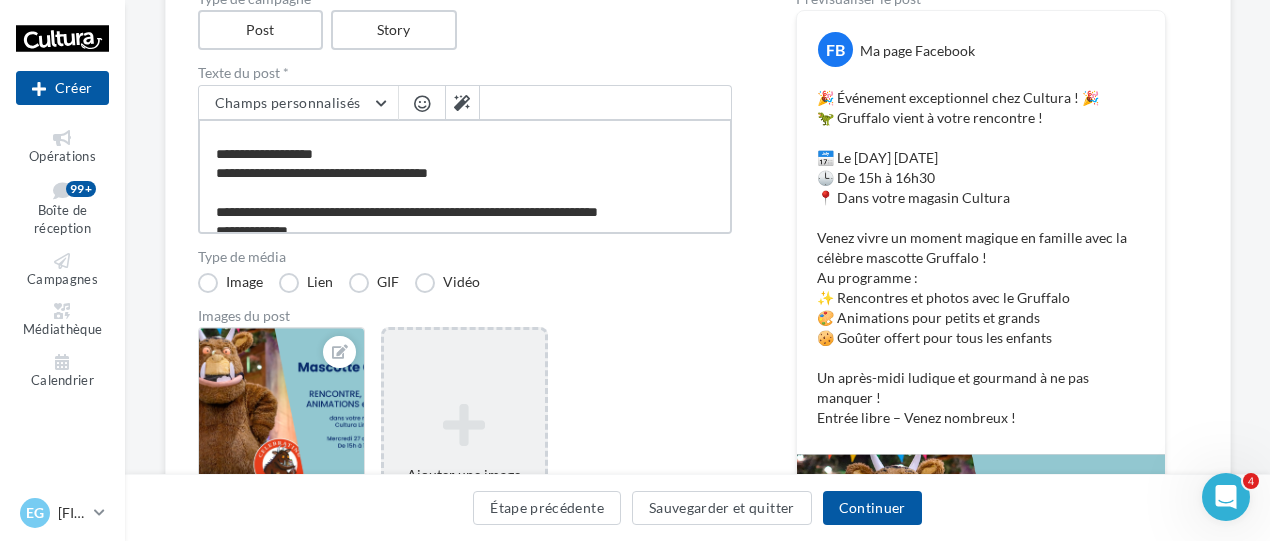 type on "**********" 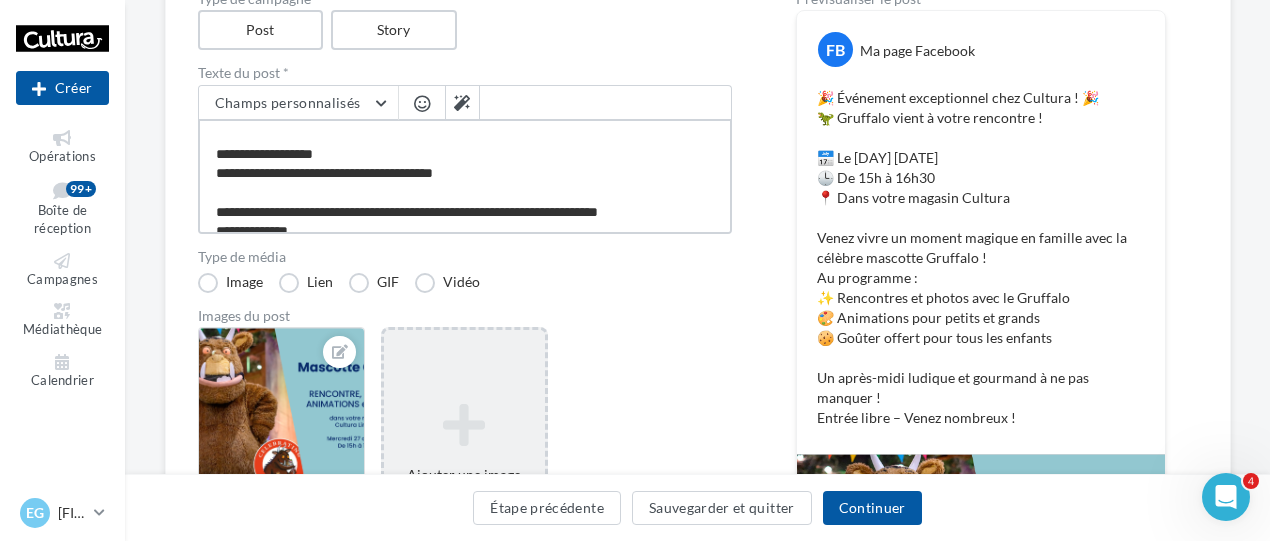 type on "**********" 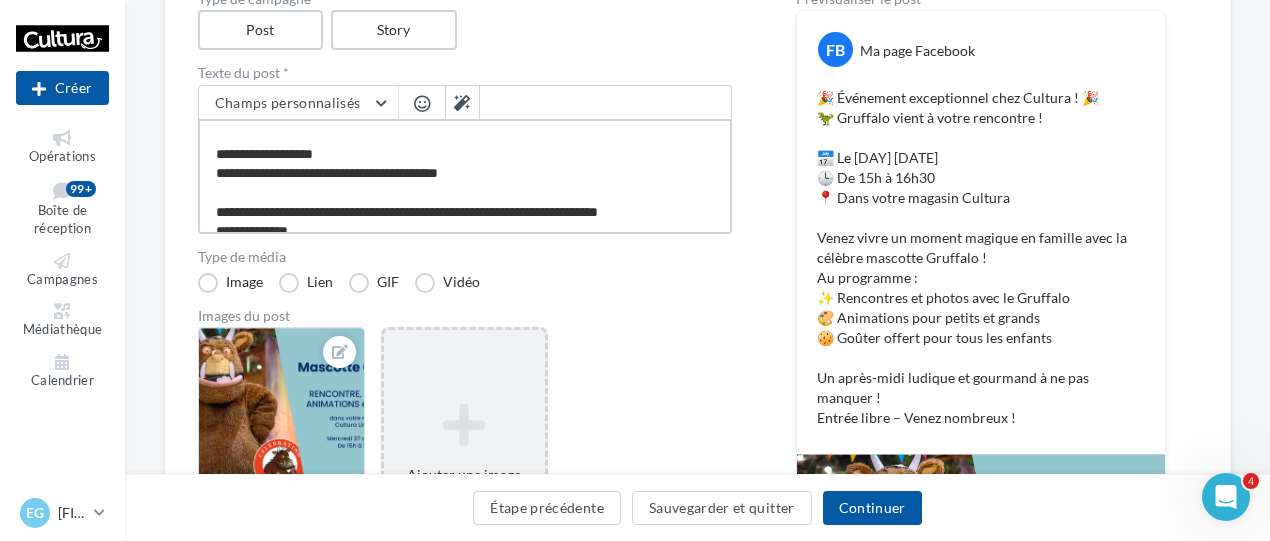 type on "**********" 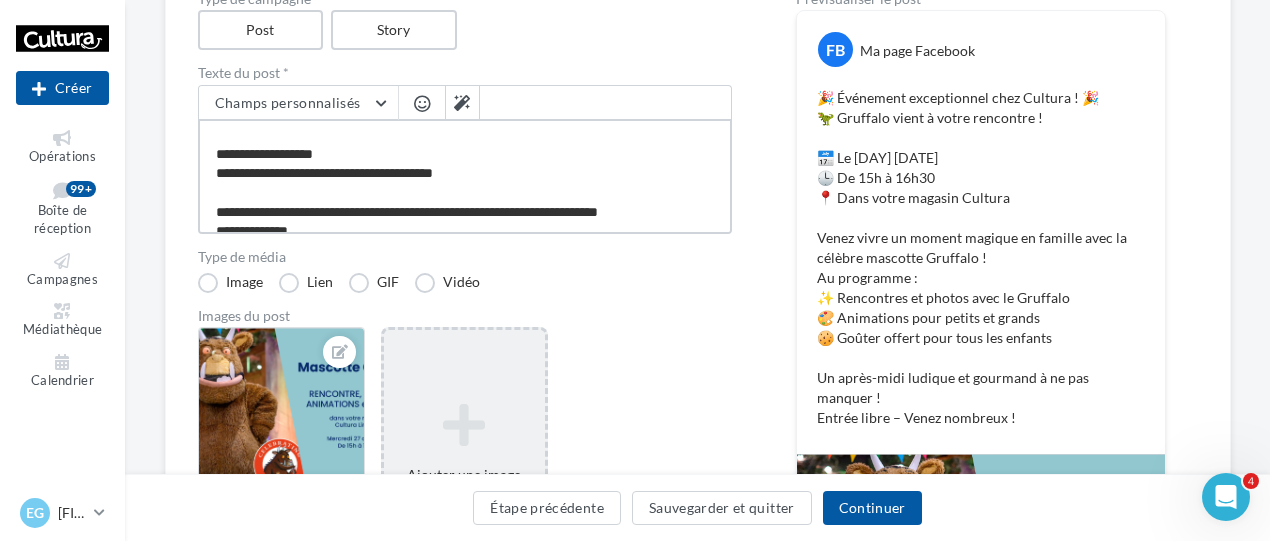type on "**********" 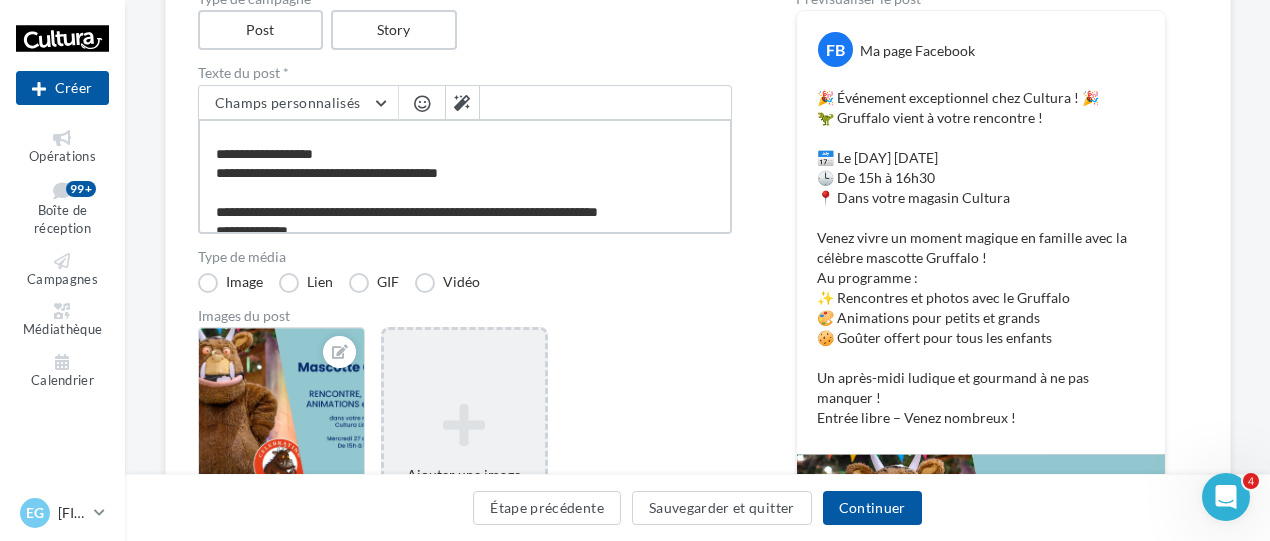 click on "**********" at bounding box center (465, 176) 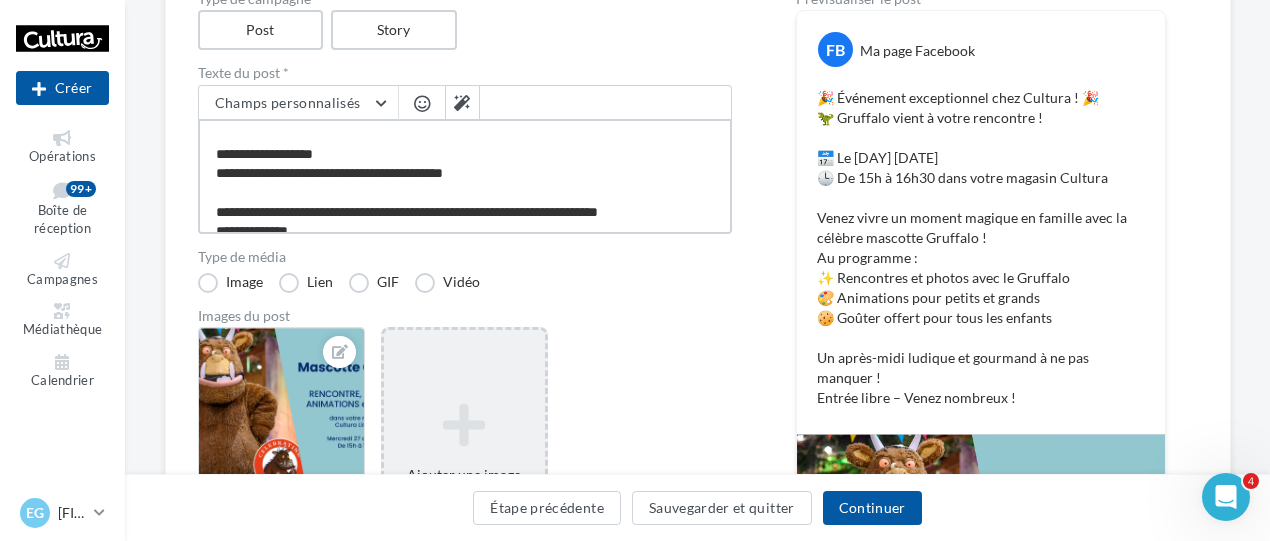 scroll, scrollTop: 96, scrollLeft: 0, axis: vertical 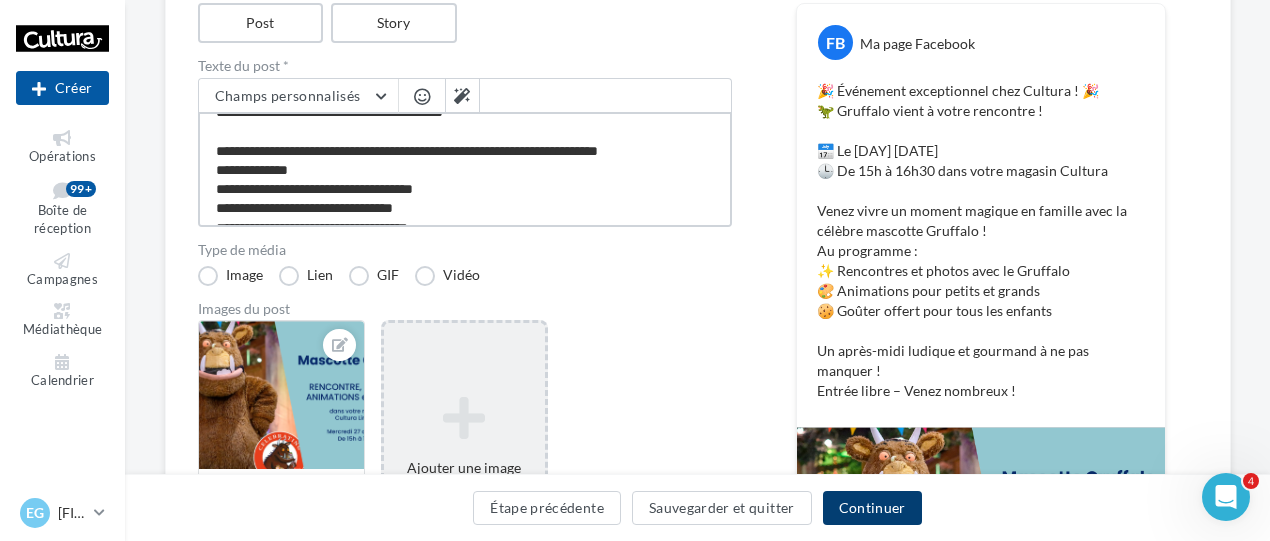type on "**********" 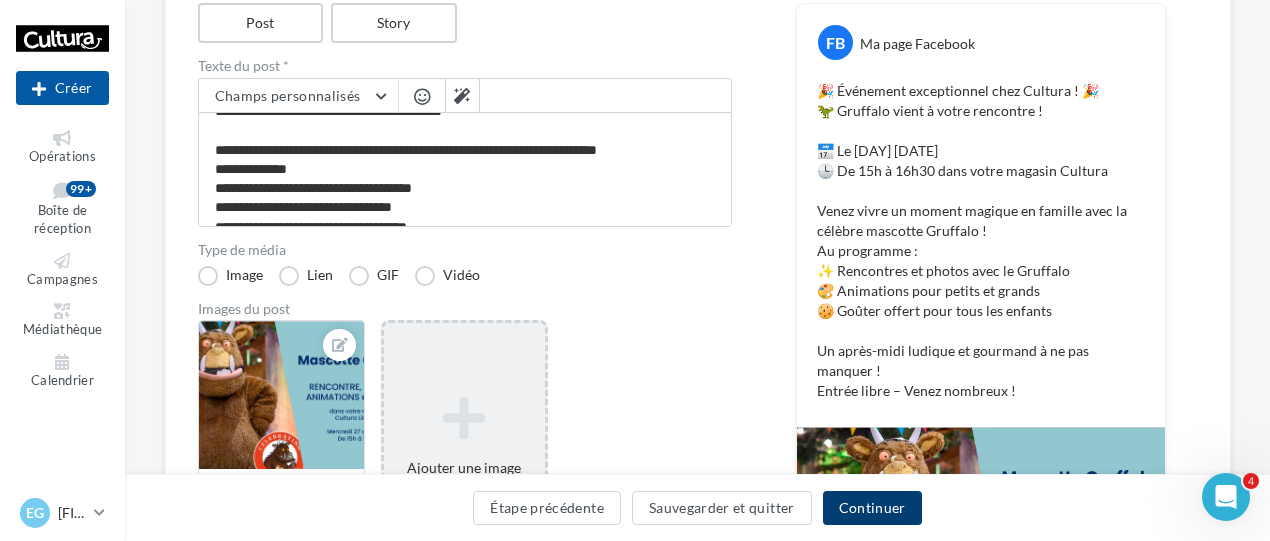 click on "Continuer" at bounding box center [872, 508] 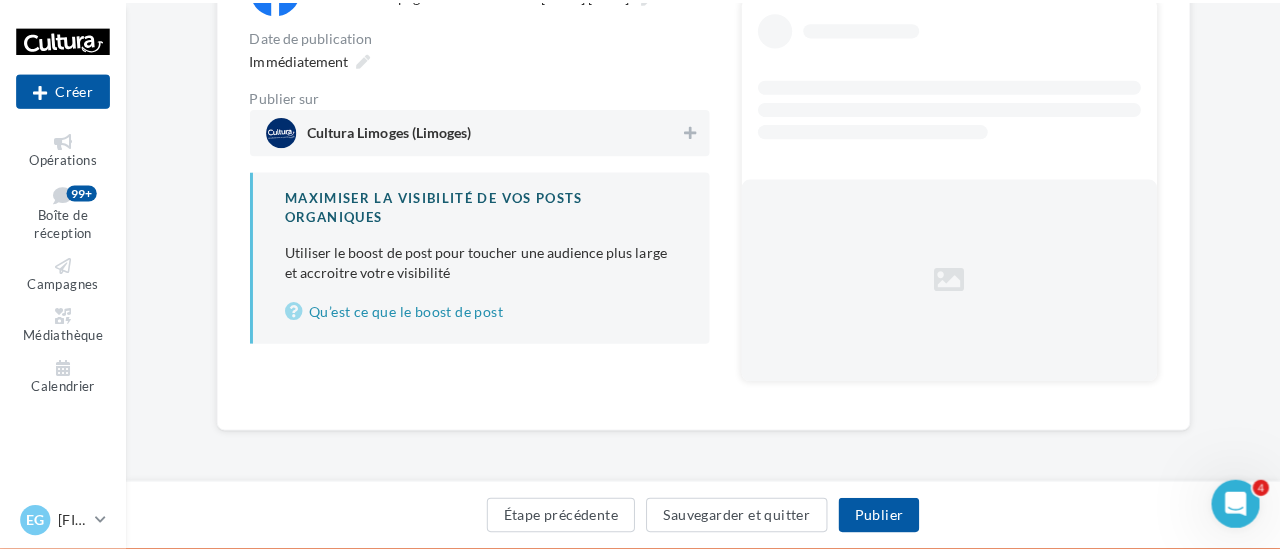 scroll, scrollTop: 218, scrollLeft: 0, axis: vertical 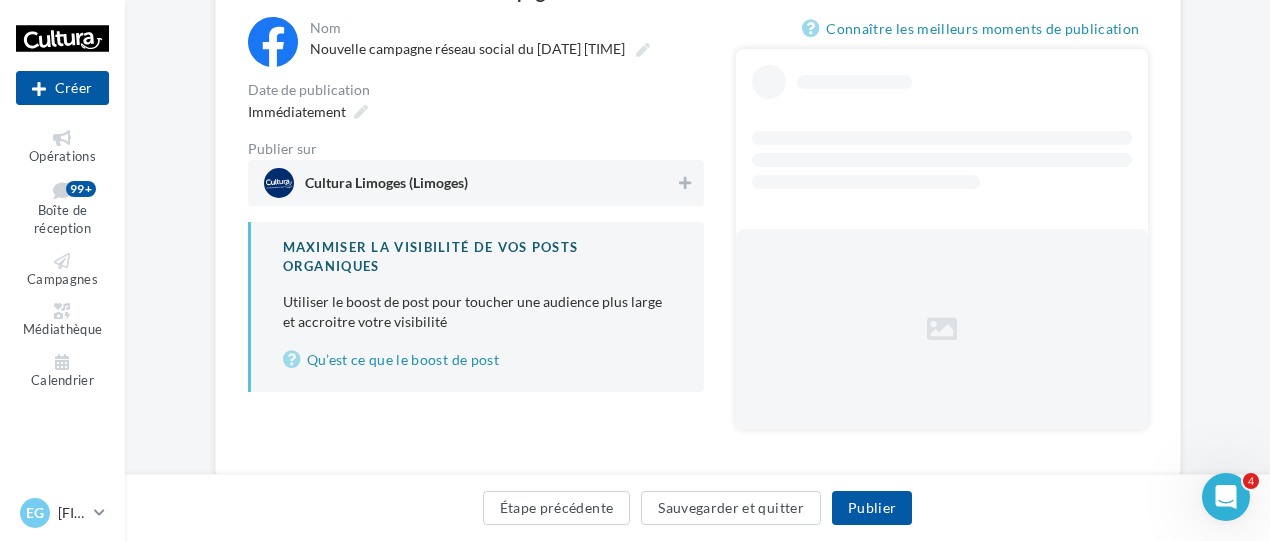 click on "**********" at bounding box center [476, 204] 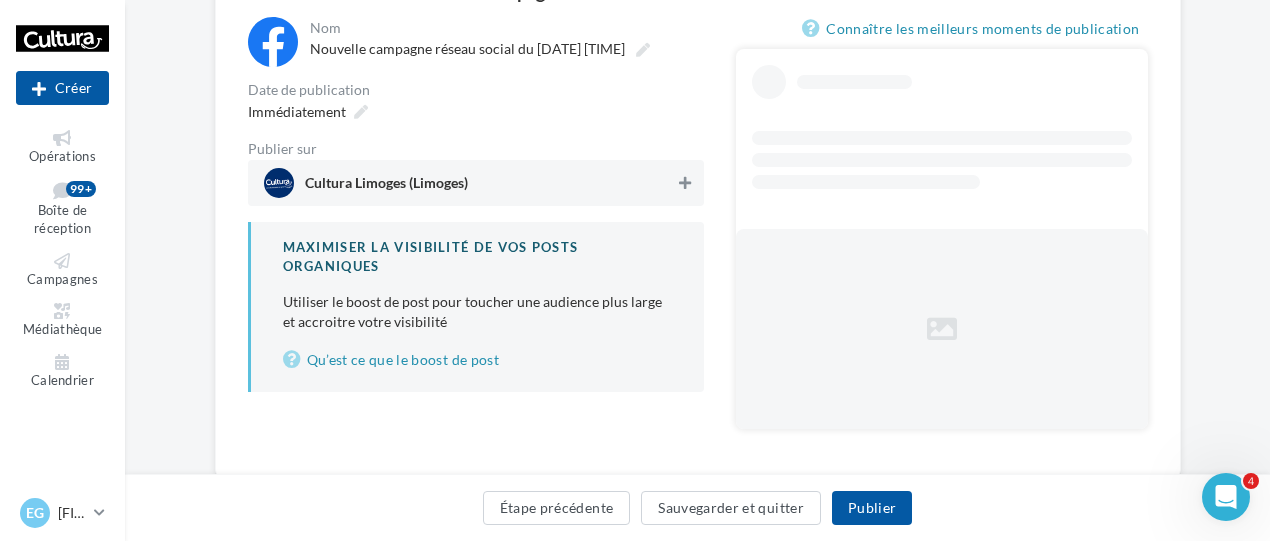 click at bounding box center [685, 183] 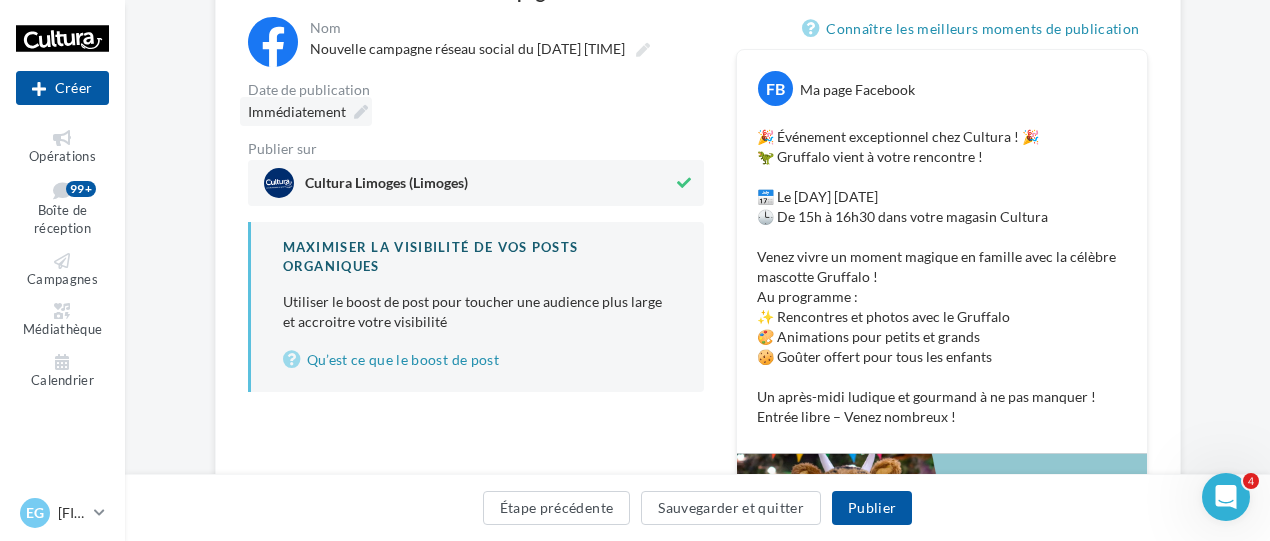 click on "Immédiatement" at bounding box center (297, 111) 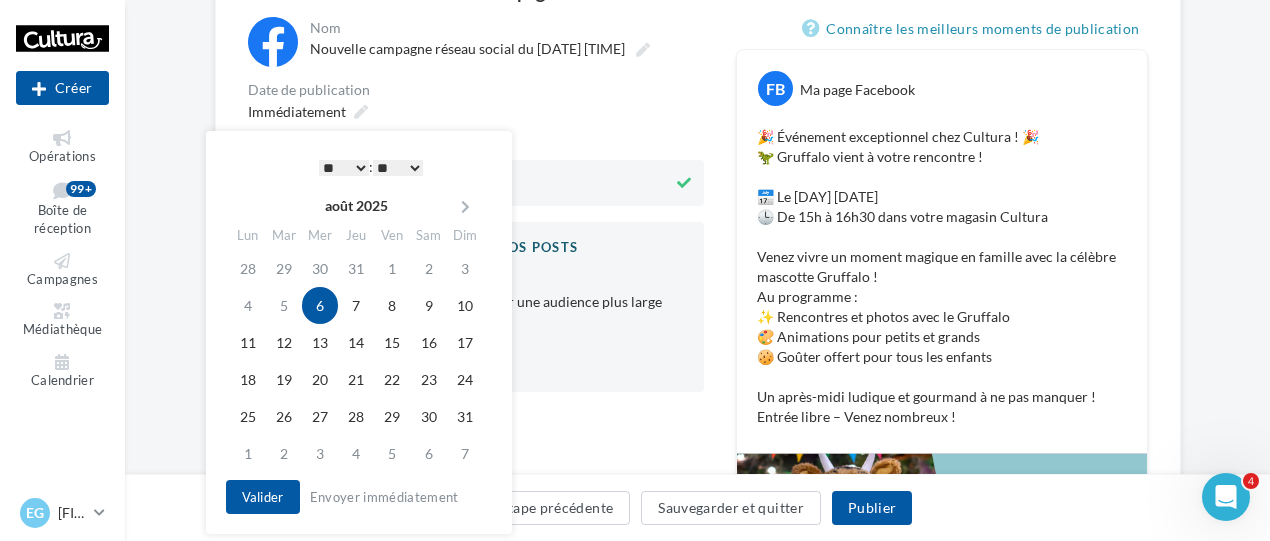 click on "* * * * * * * * * * ** ** ** ** ** ** ** ** ** ** ** ** ** **" at bounding box center (344, 168) 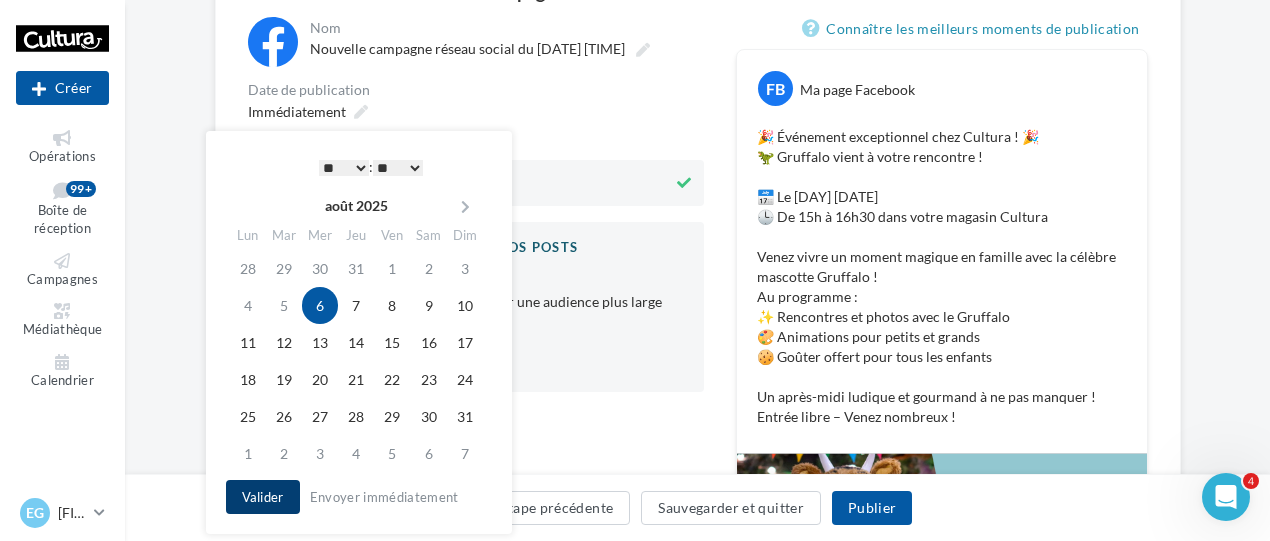 click on "Valider" at bounding box center [263, 497] 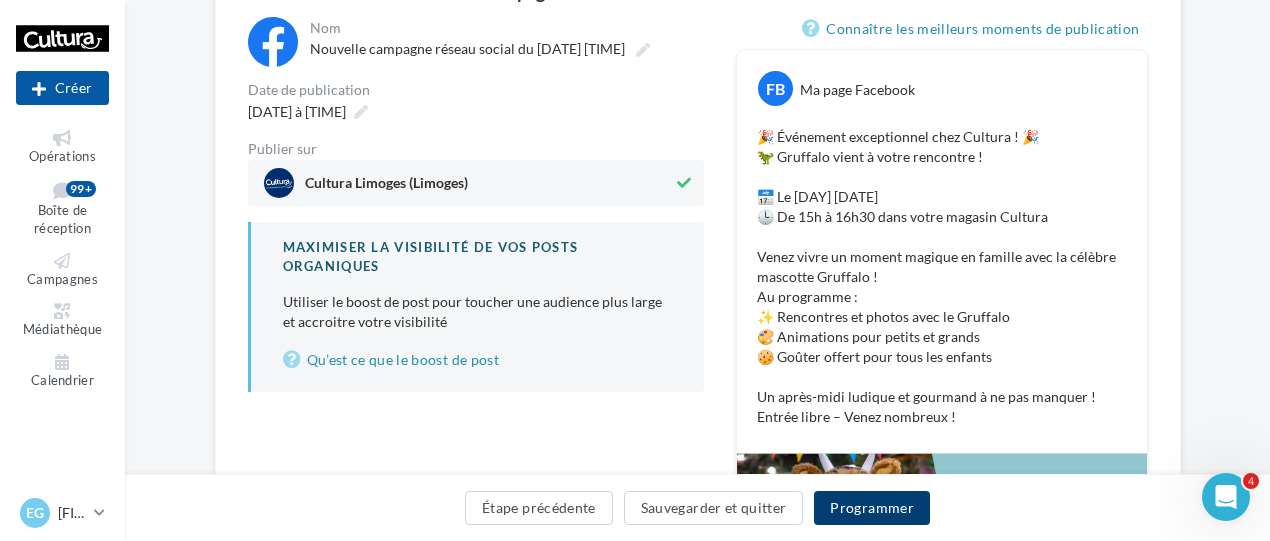 click on "Programmer" at bounding box center [872, 508] 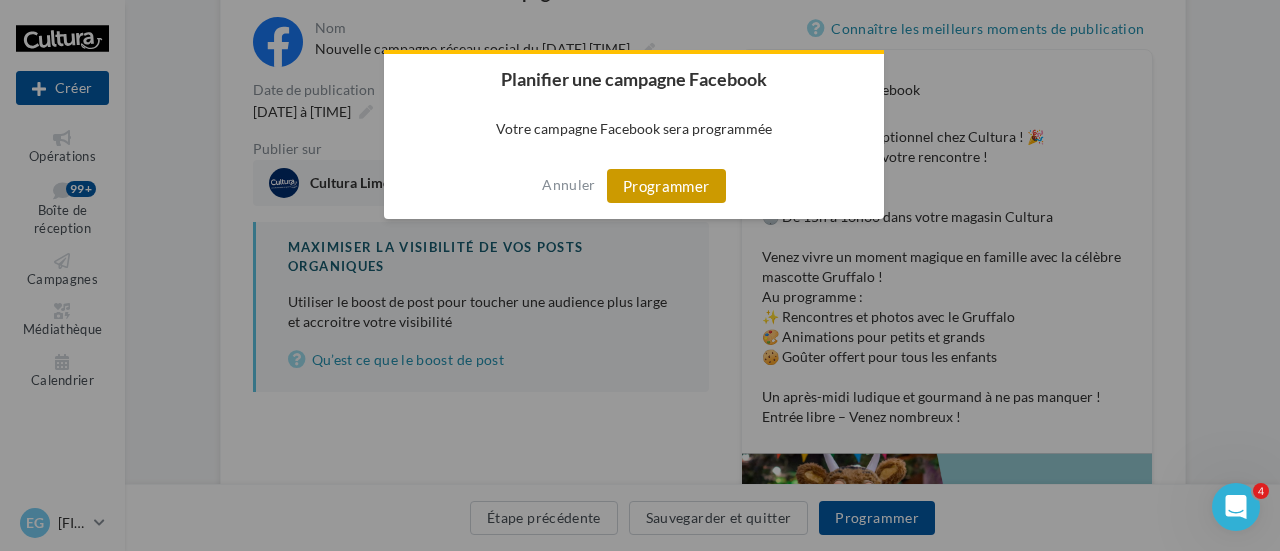 click on "Programmer" at bounding box center (666, 186) 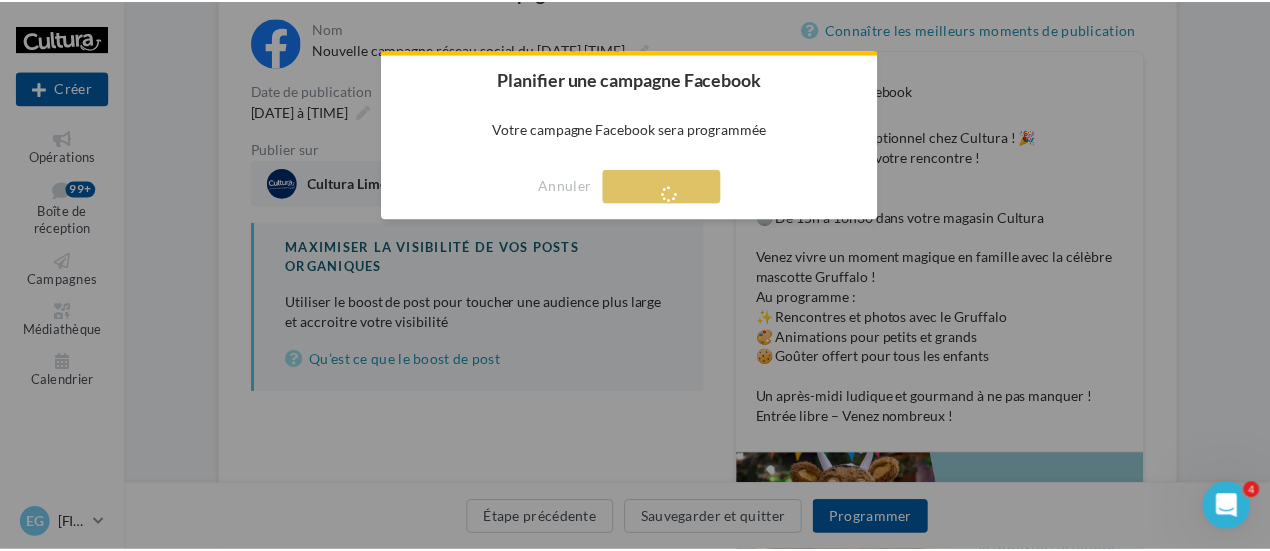 scroll, scrollTop: 32, scrollLeft: 0, axis: vertical 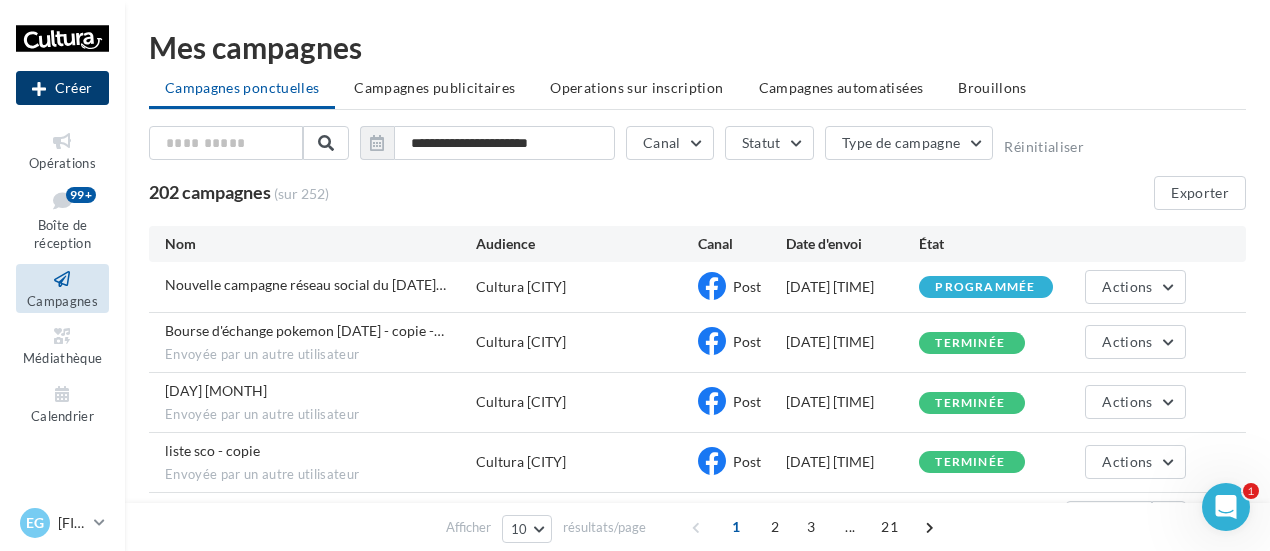 click on "Créer" at bounding box center [62, 88] 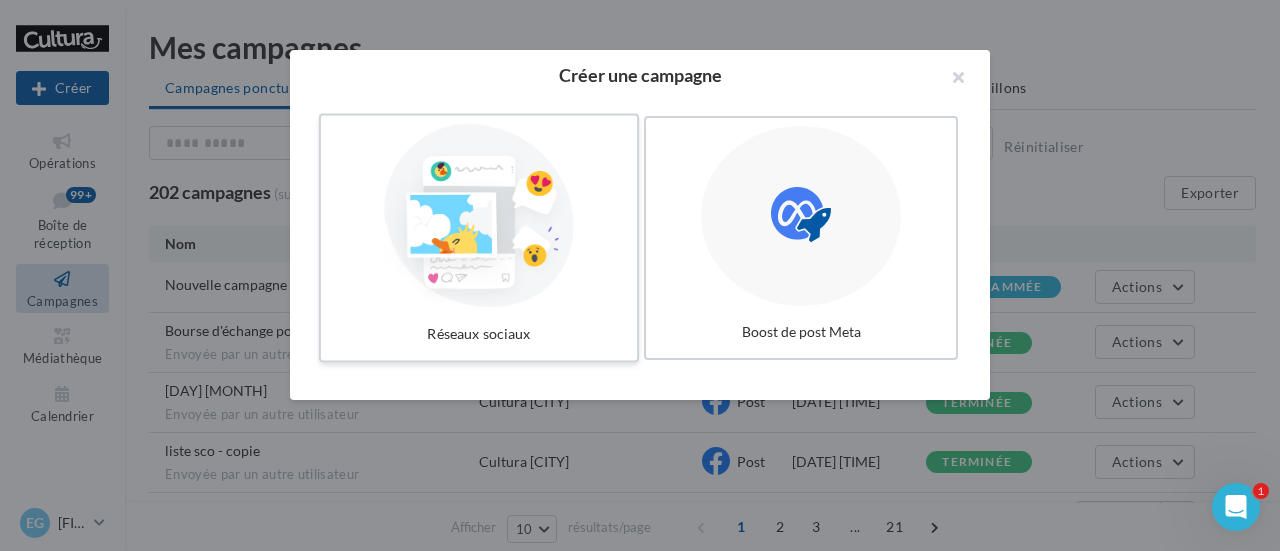 click on "Réseaux sociaux" at bounding box center (479, 334) 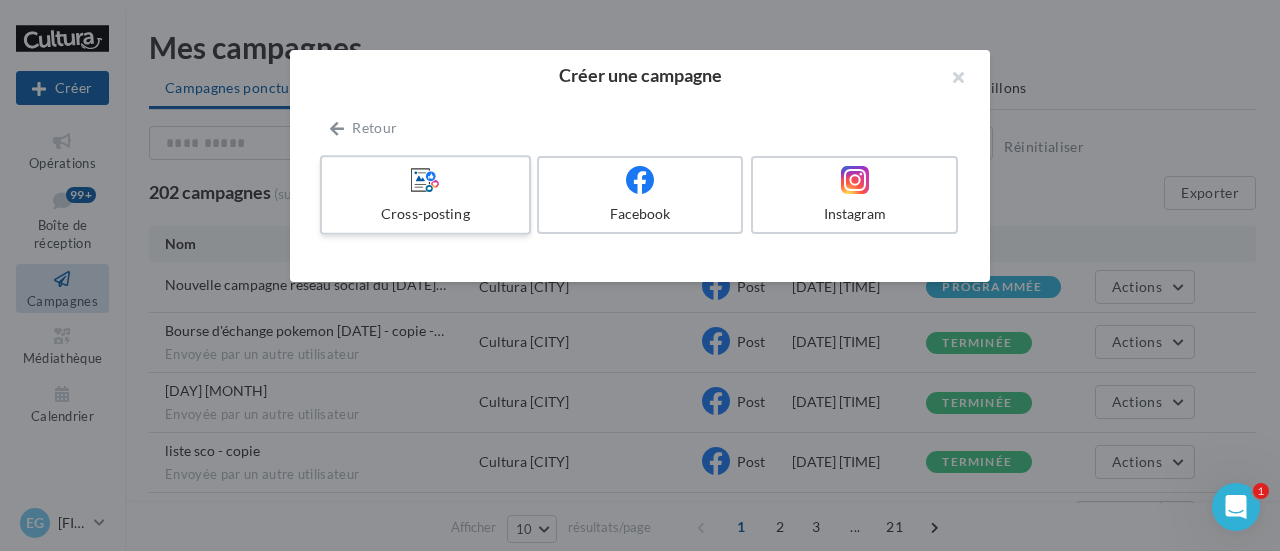click at bounding box center [425, 180] 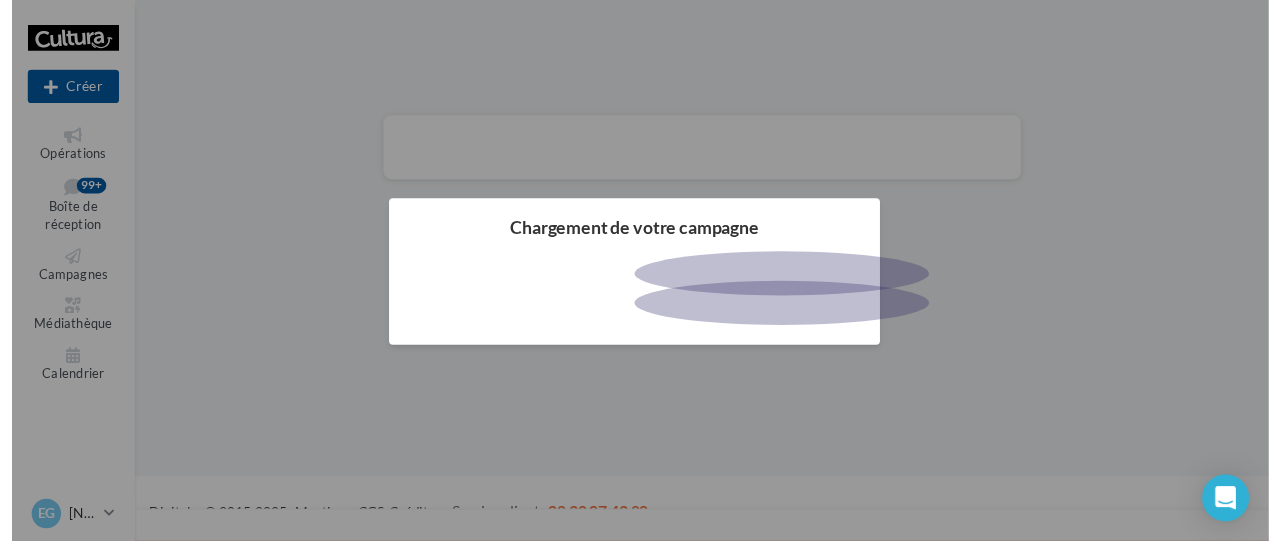 scroll, scrollTop: 0, scrollLeft: 0, axis: both 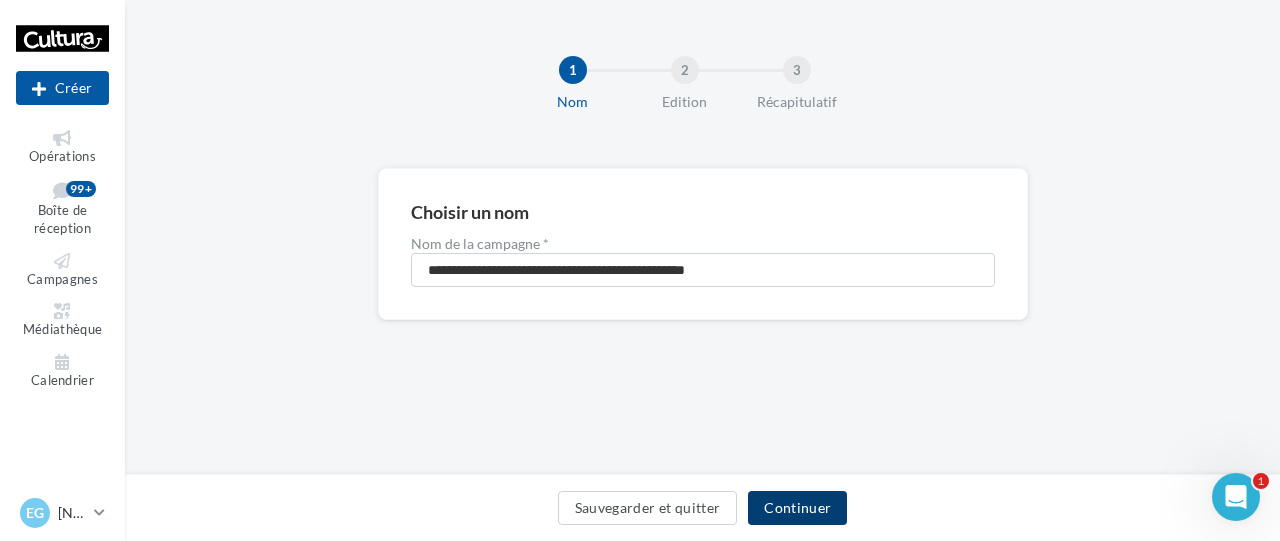 click on "Continuer" at bounding box center [797, 508] 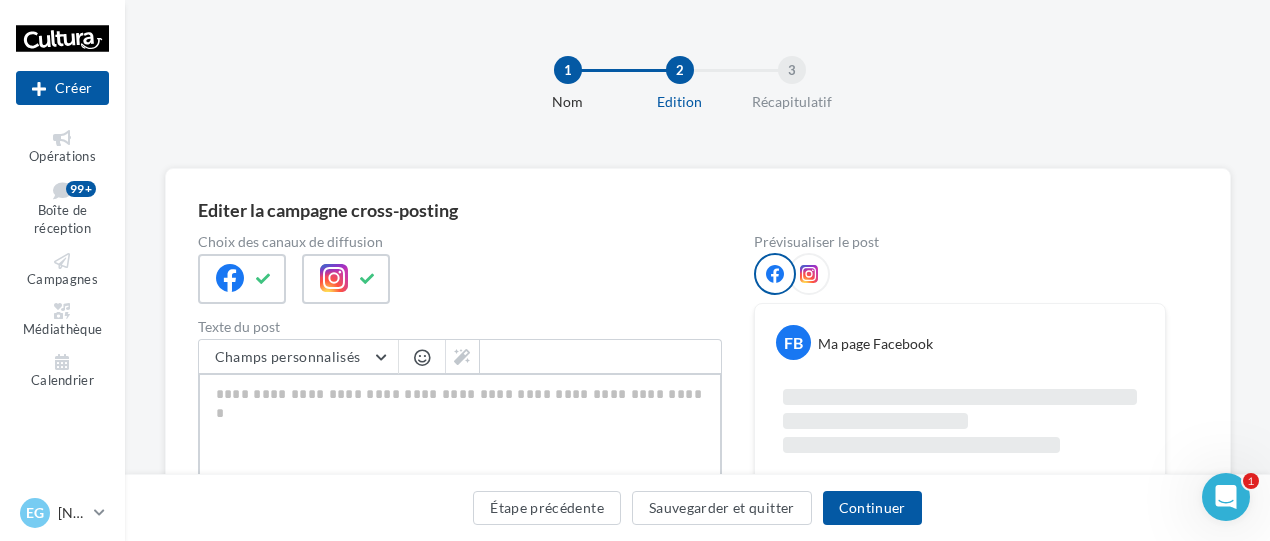 click on "0/2200" at bounding box center (460, 425) 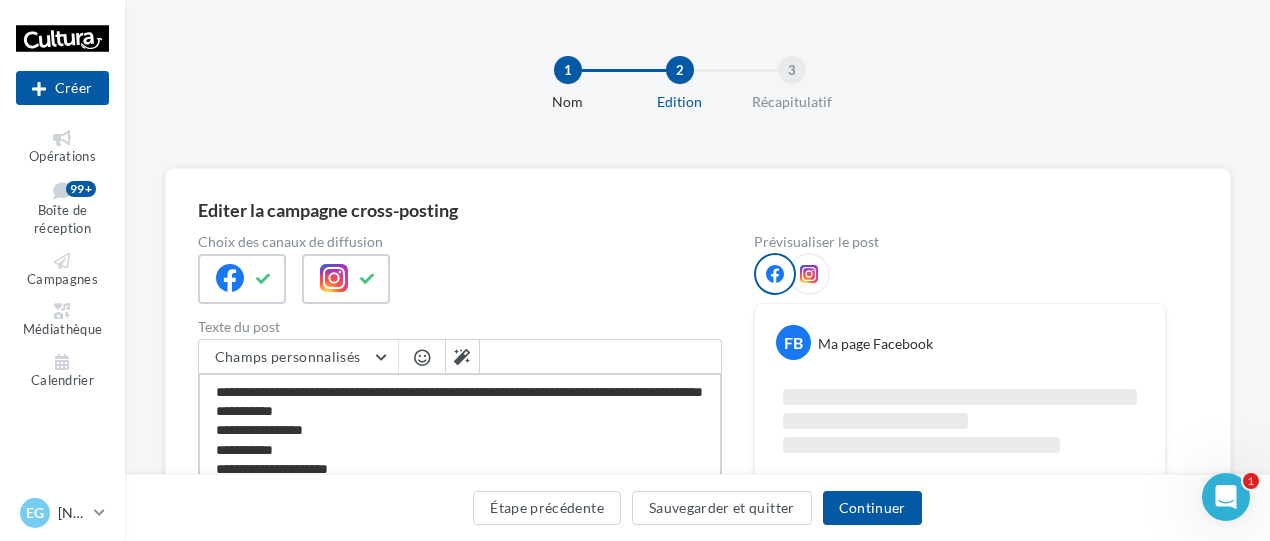 scroll, scrollTop: 0, scrollLeft: 0, axis: both 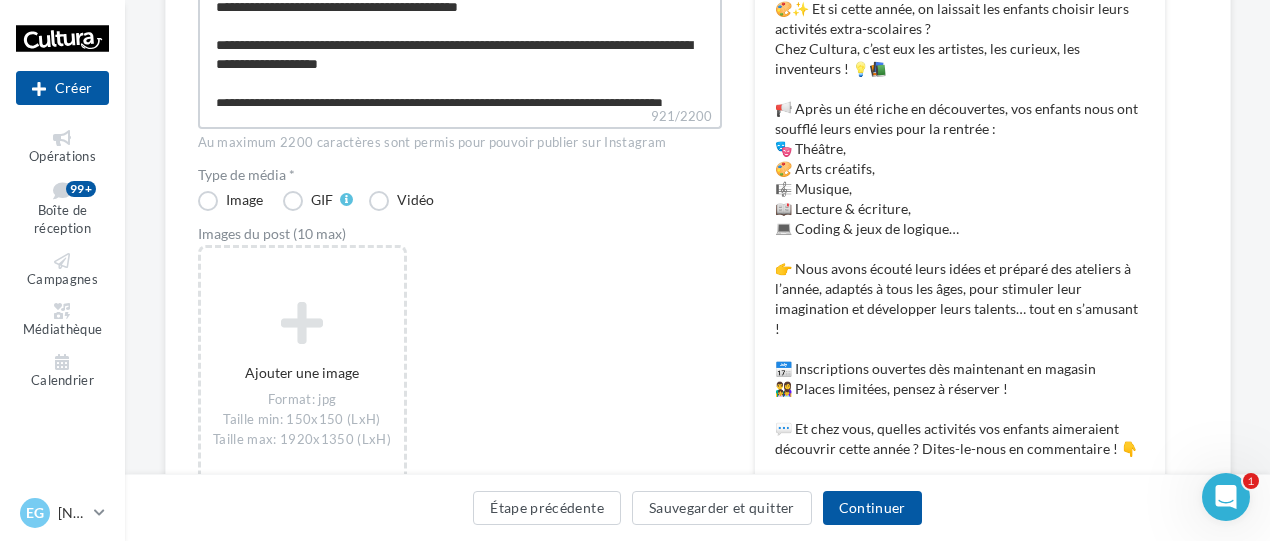 click on "**********" at bounding box center [460, 48] 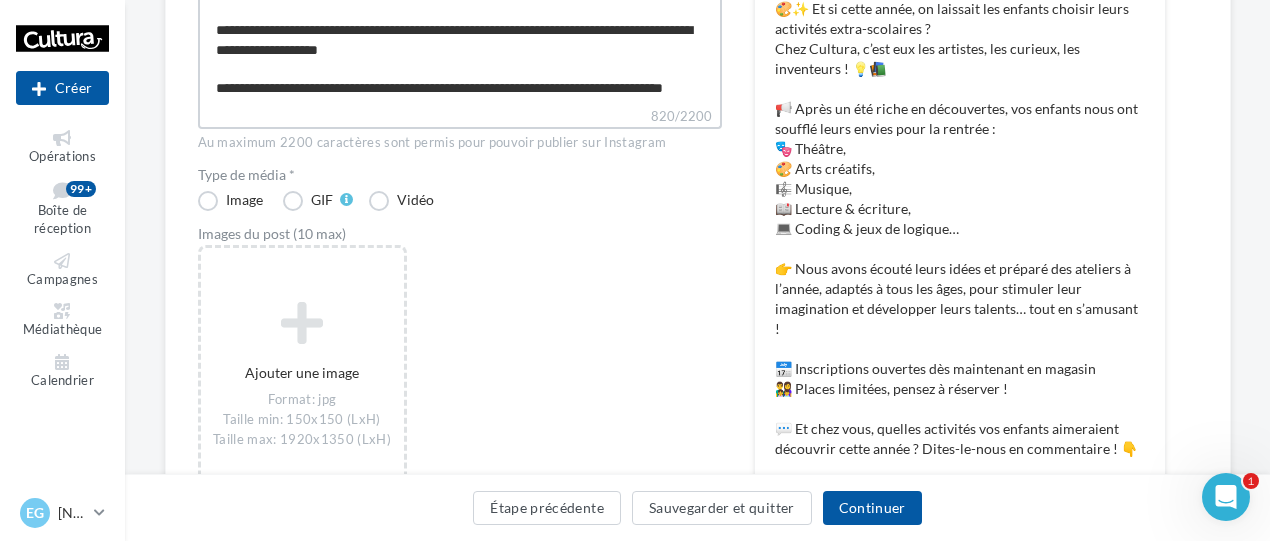 type on "**********" 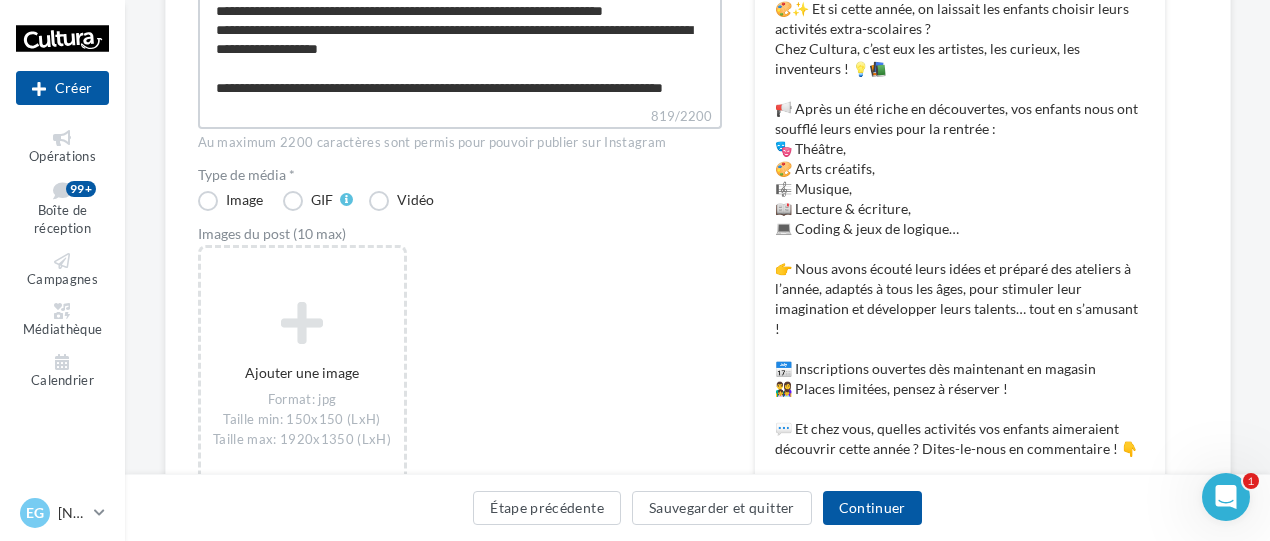 type on "**********" 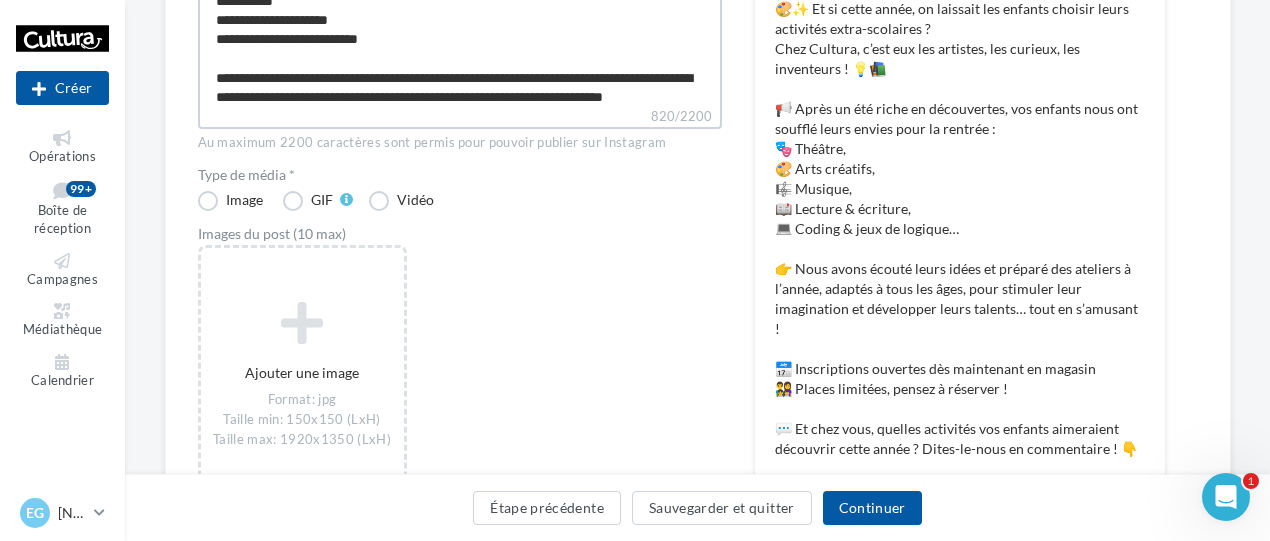 scroll, scrollTop: 119, scrollLeft: 0, axis: vertical 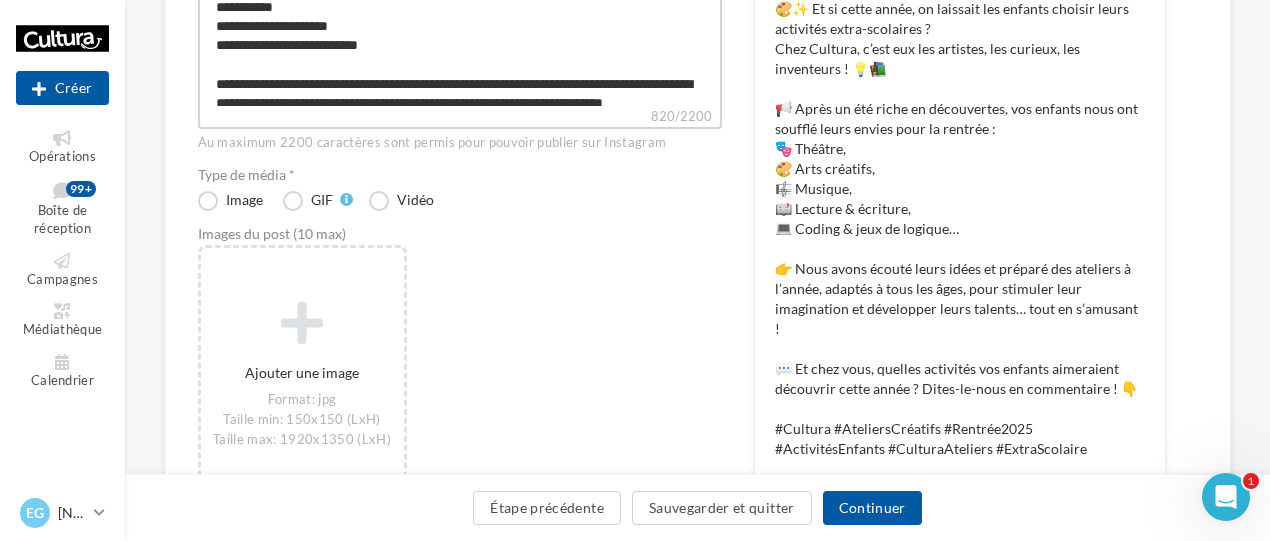type on "**********" 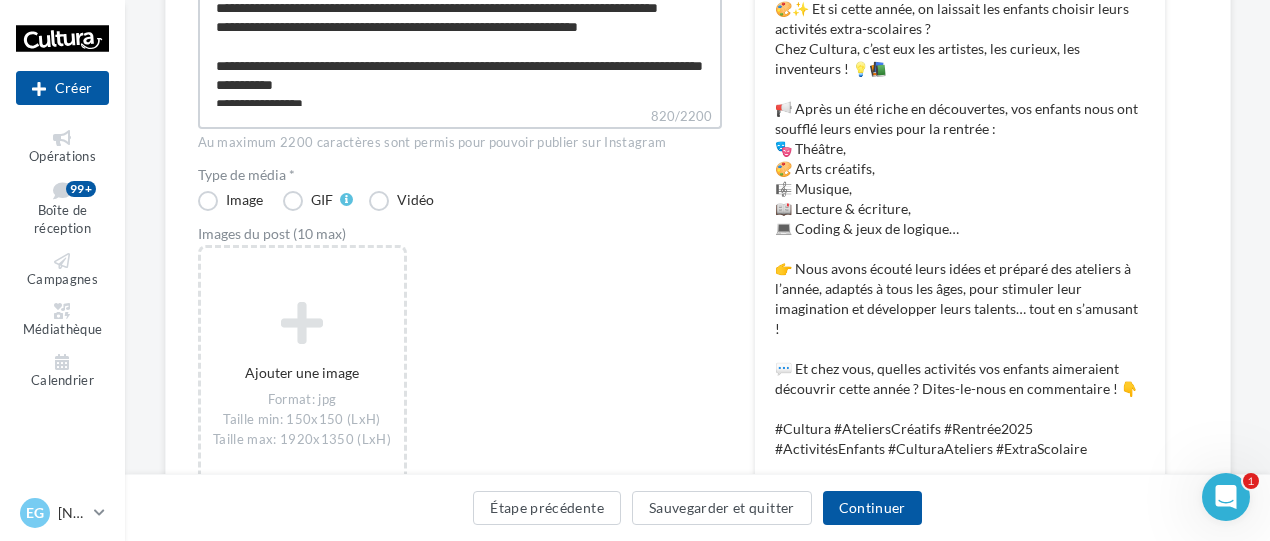 scroll, scrollTop: 0, scrollLeft: 0, axis: both 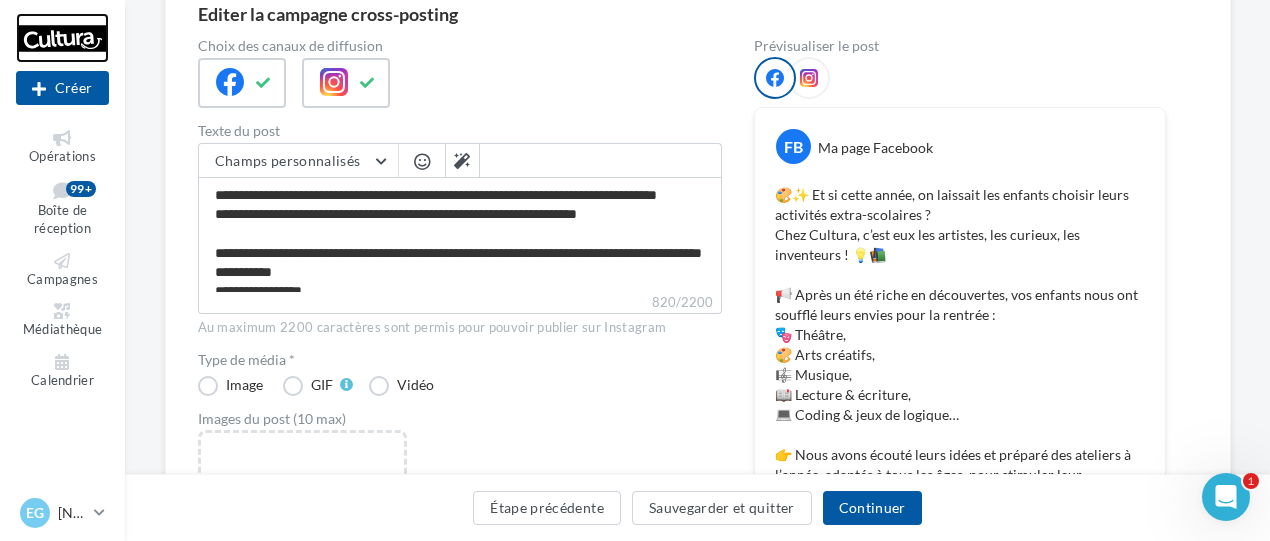 click at bounding box center (62, 38) 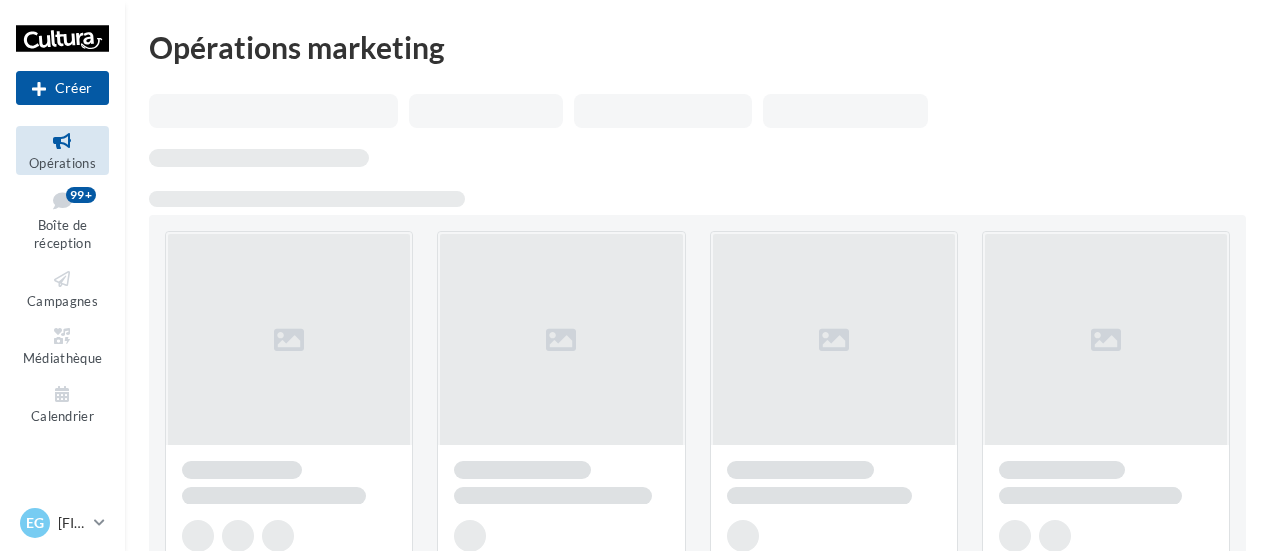 scroll, scrollTop: 0, scrollLeft: 0, axis: both 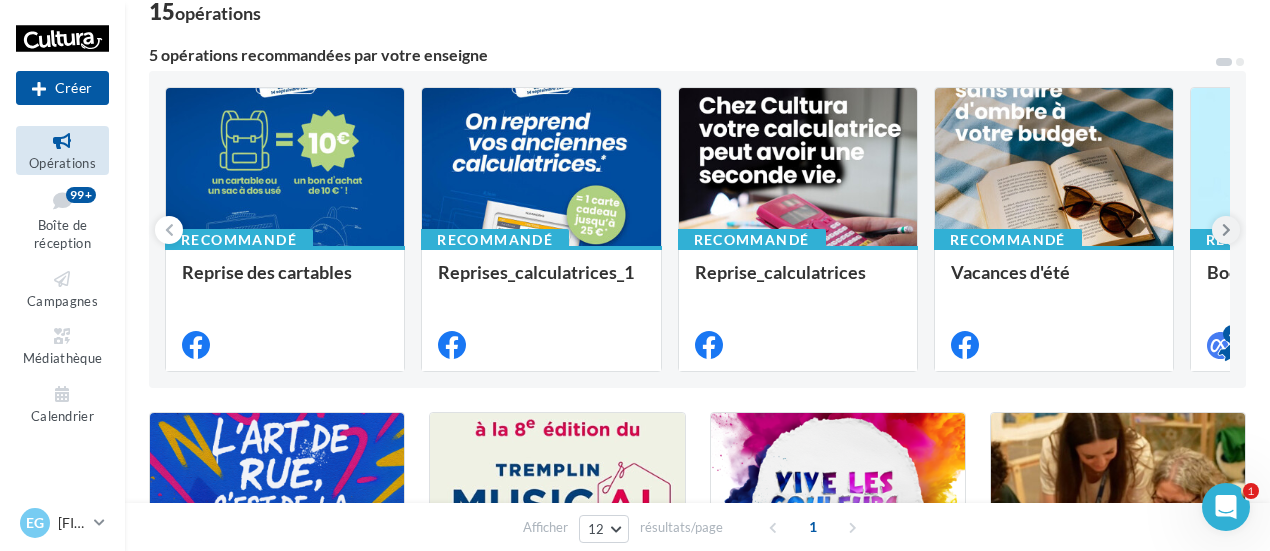 click at bounding box center (1226, 230) 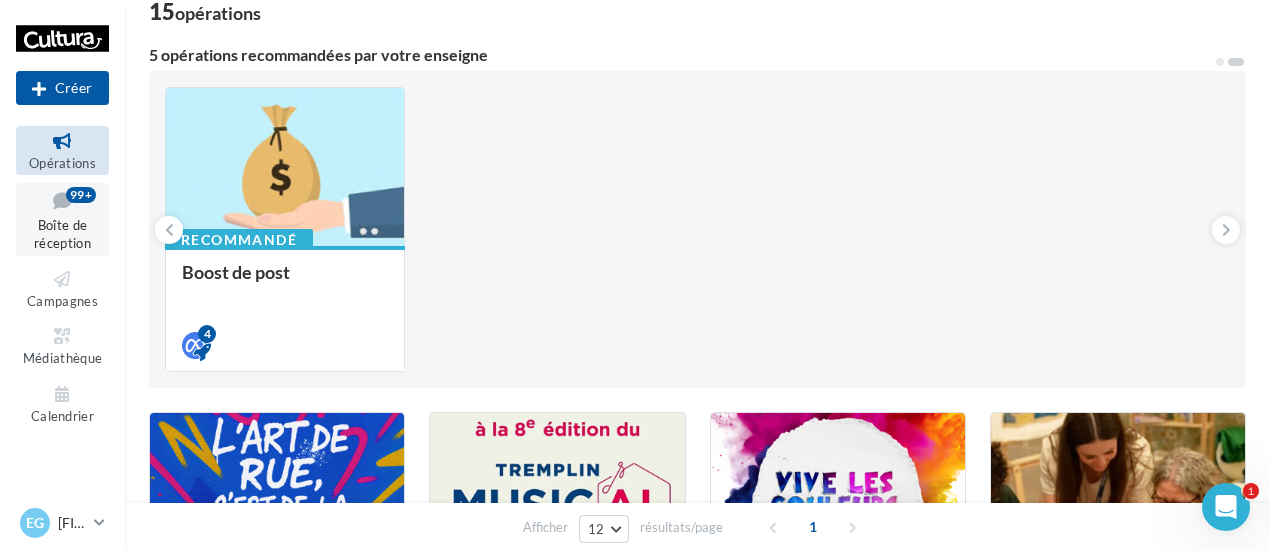 click on "Boîte de réception" at bounding box center (62, 234) 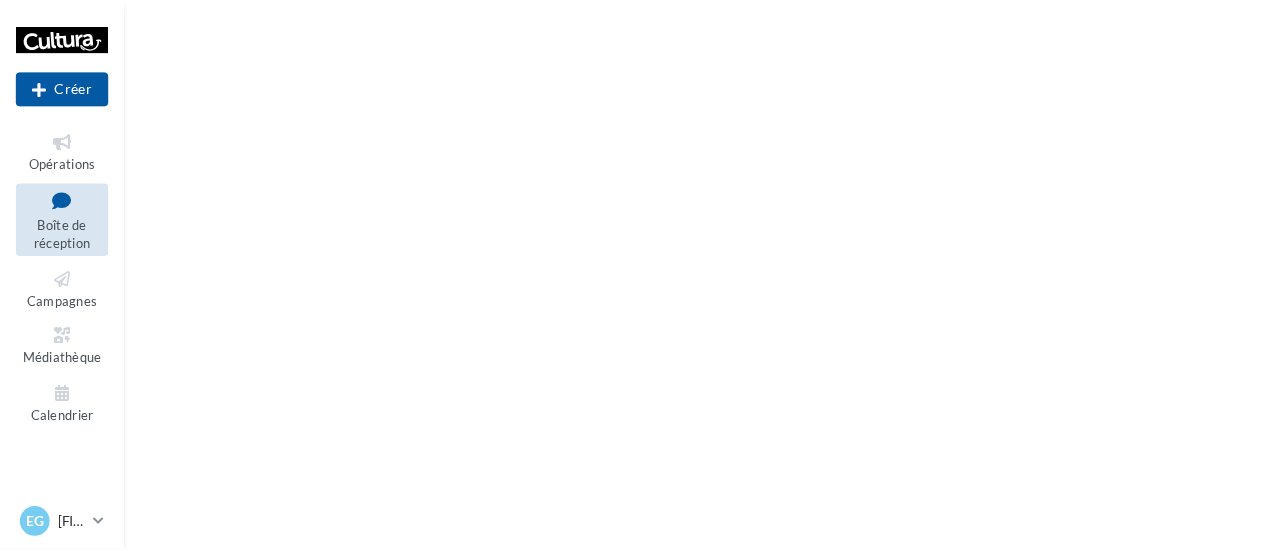 scroll, scrollTop: 0, scrollLeft: 0, axis: both 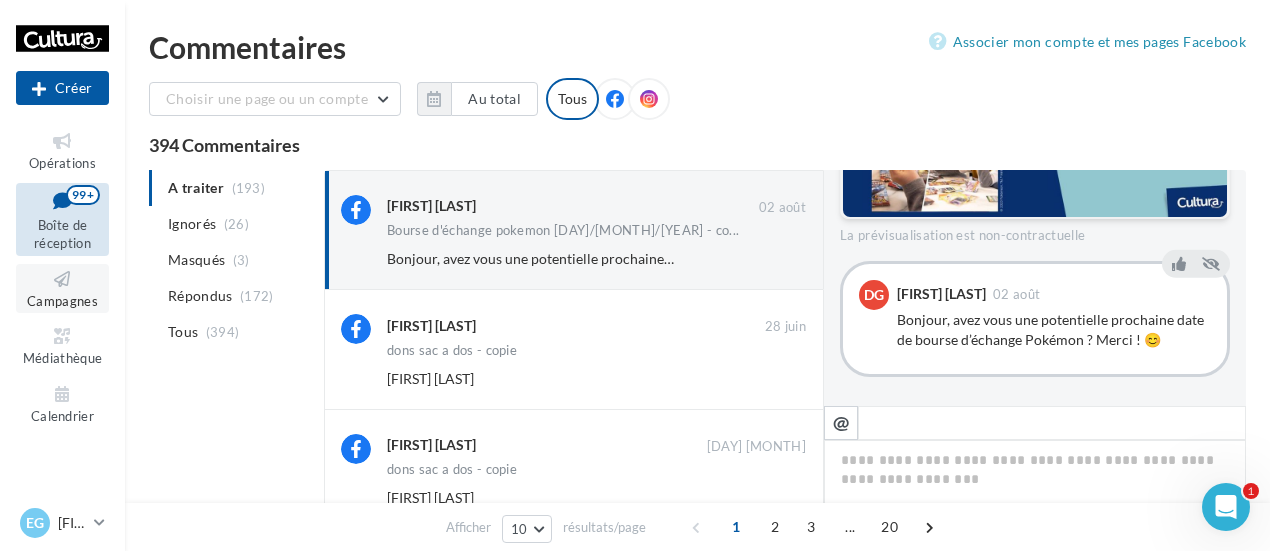 click on "Campagnes" at bounding box center [62, 301] 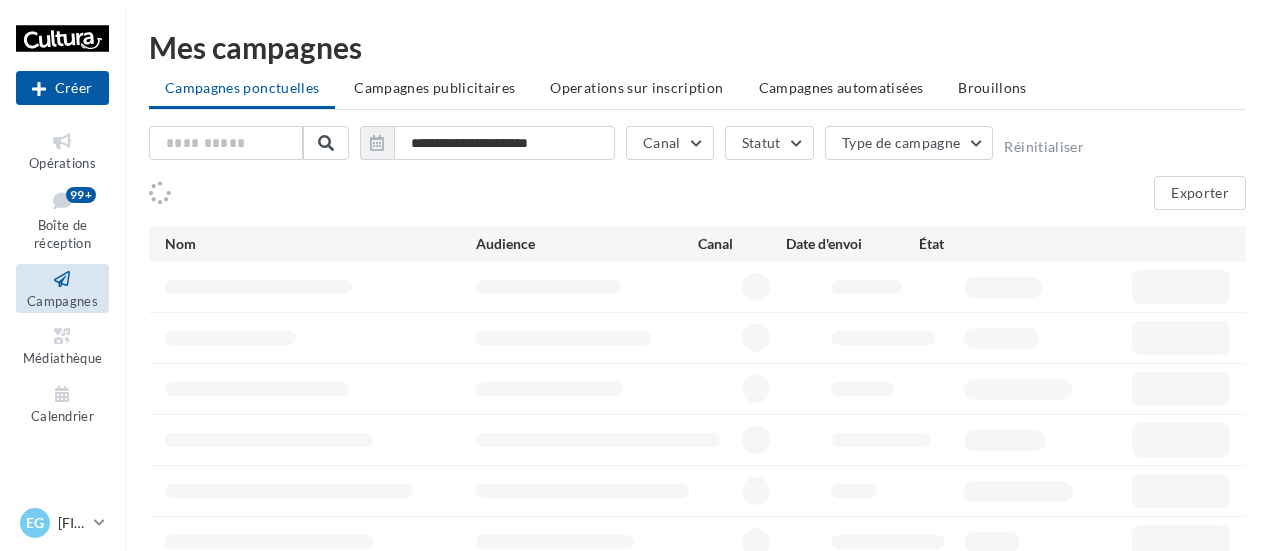 scroll, scrollTop: 0, scrollLeft: 0, axis: both 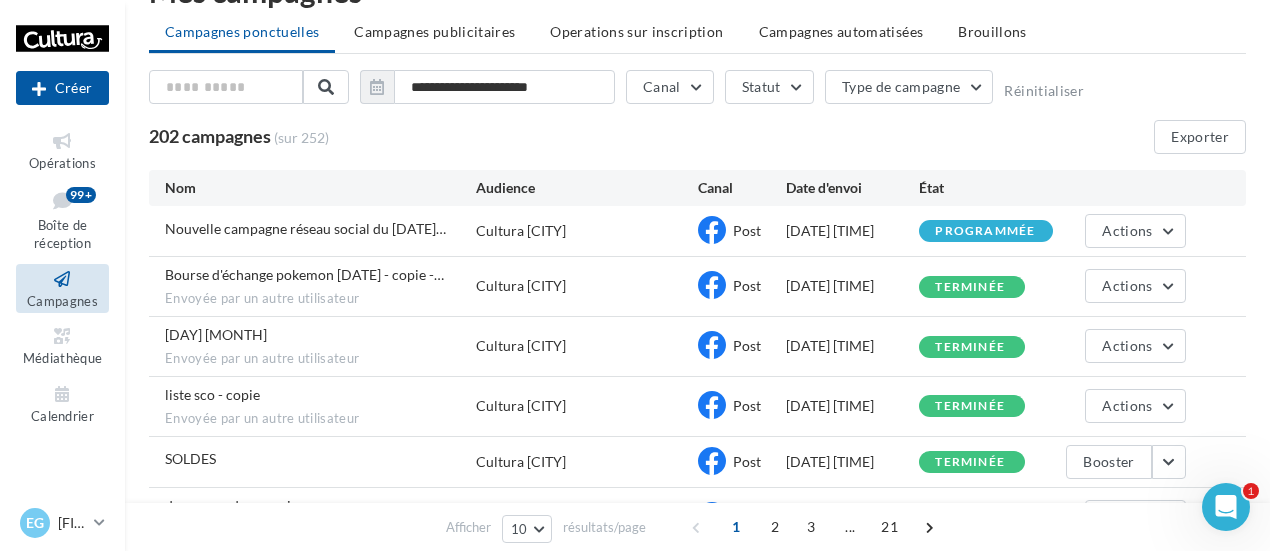click on "liste sco - copie     Envoyée par un autre utilisateur" at bounding box center (320, 406) 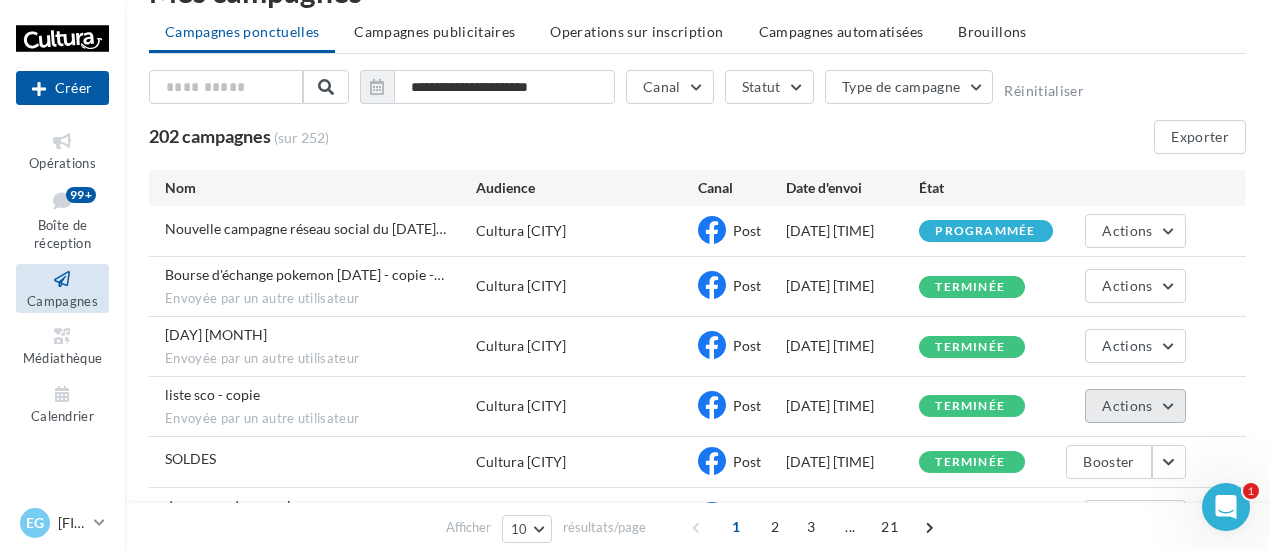 click on "Actions" at bounding box center (1135, 406) 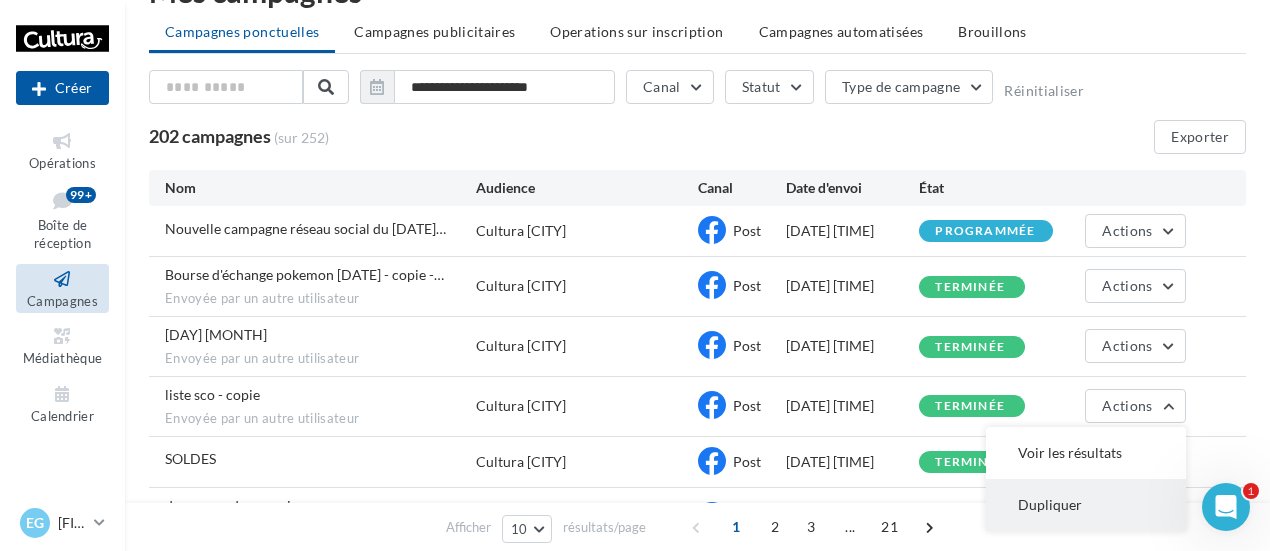 click on "Dupliquer" at bounding box center (1086, 505) 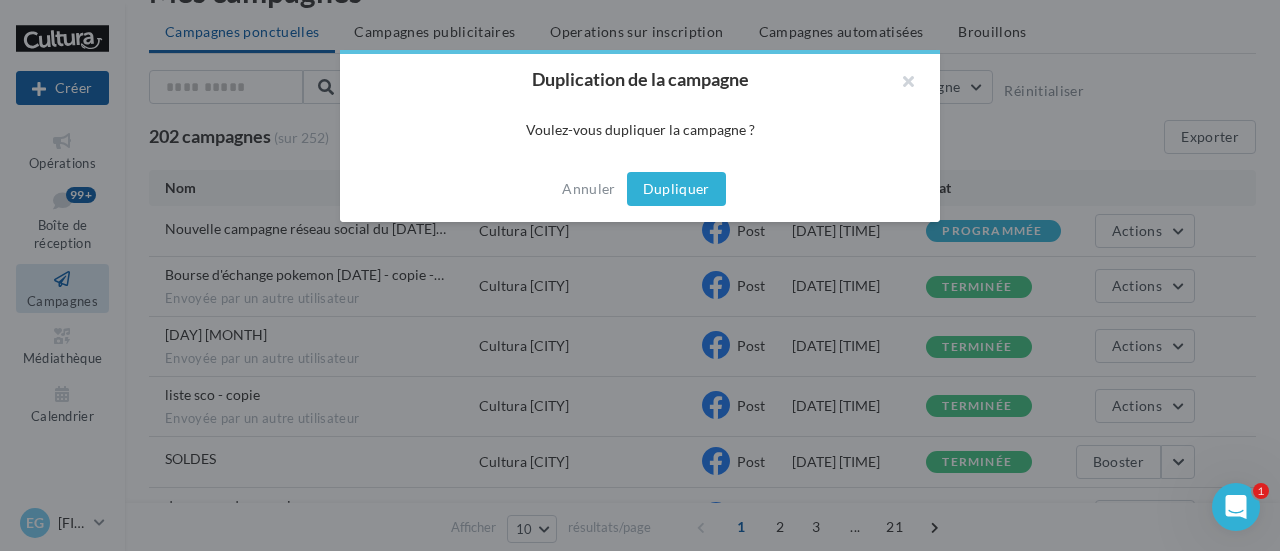 click on "Dupliquer" at bounding box center [676, 189] 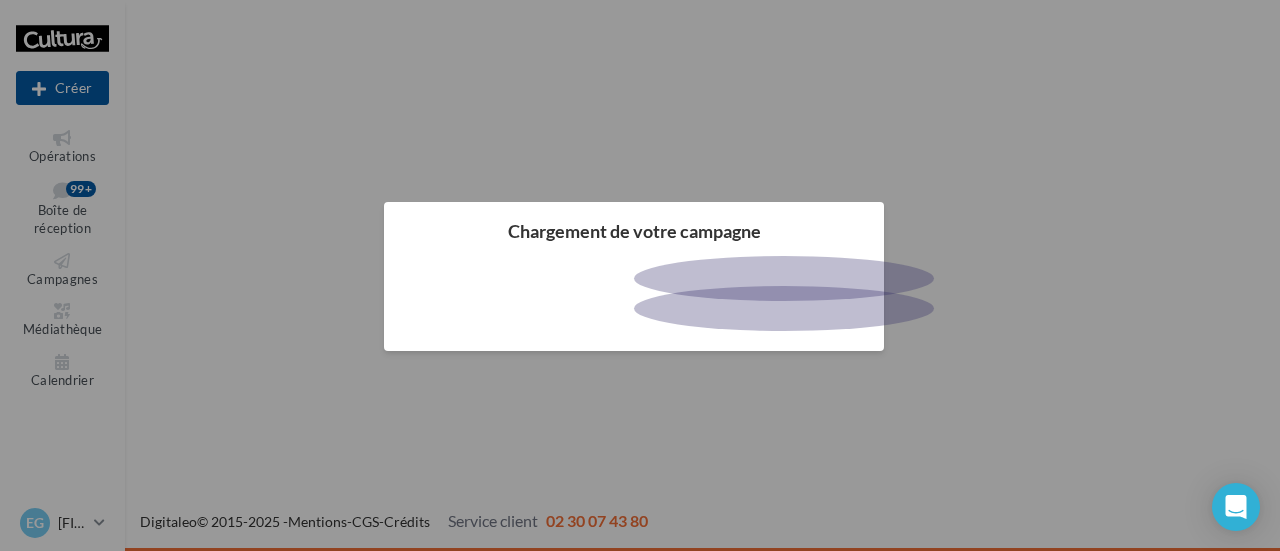 scroll, scrollTop: 0, scrollLeft: 0, axis: both 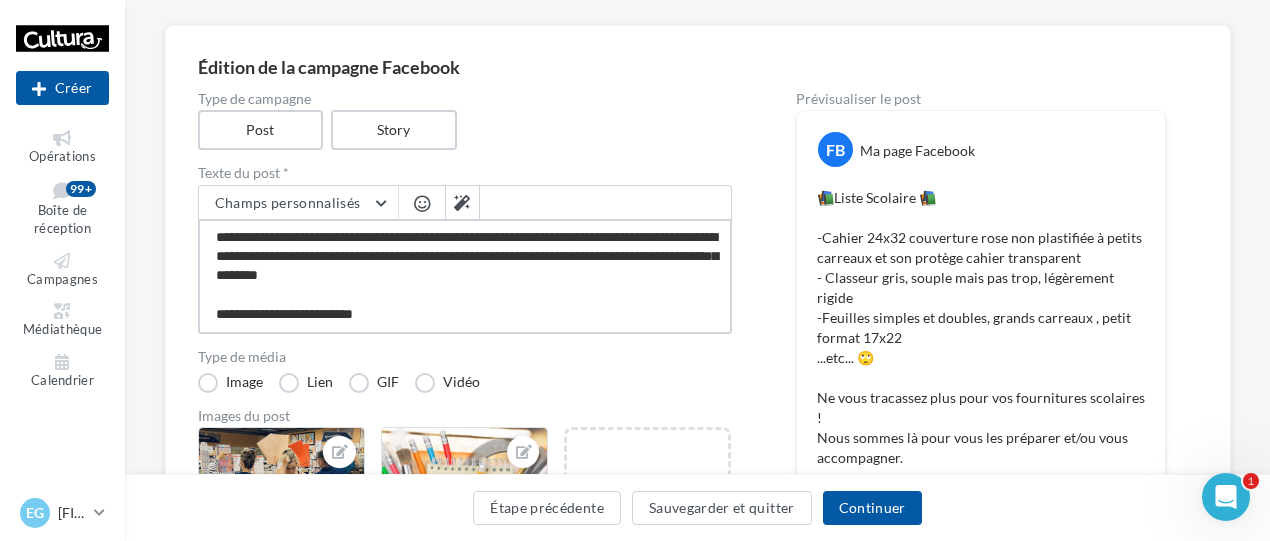 drag, startPoint x: 208, startPoint y: 237, endPoint x: 572, endPoint y: 385, distance: 392.93765 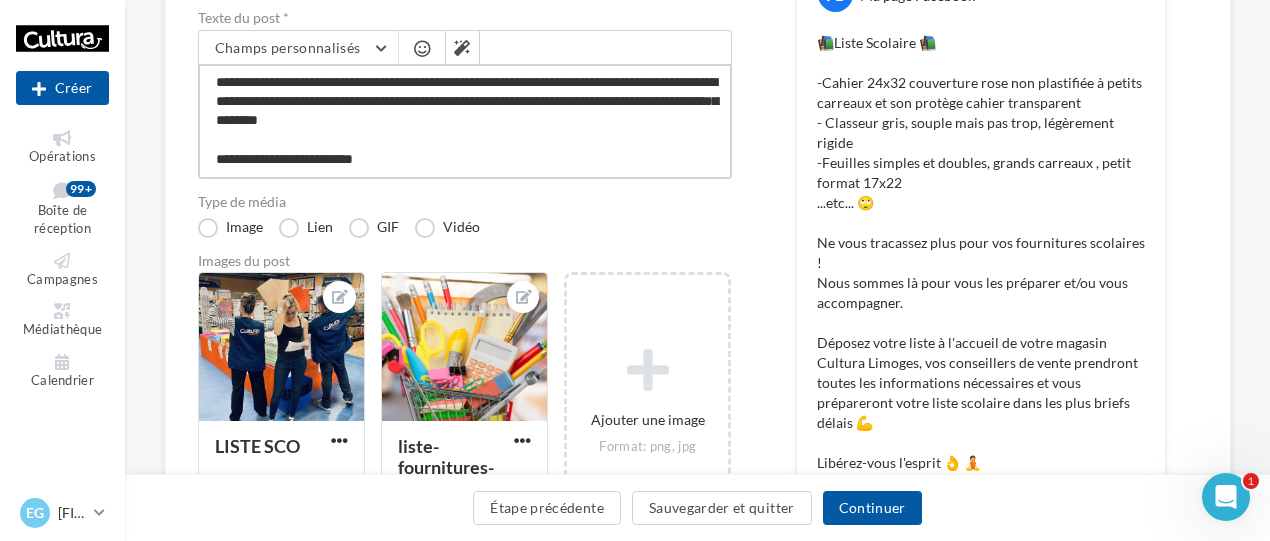 scroll, scrollTop: 319, scrollLeft: 0, axis: vertical 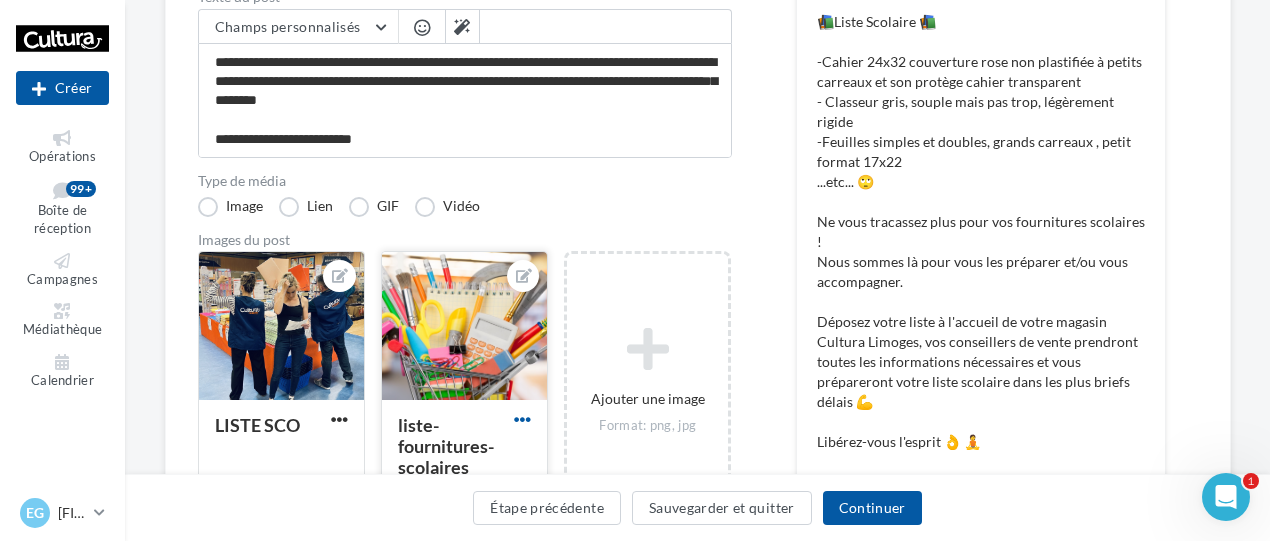 click at bounding box center (522, 419) 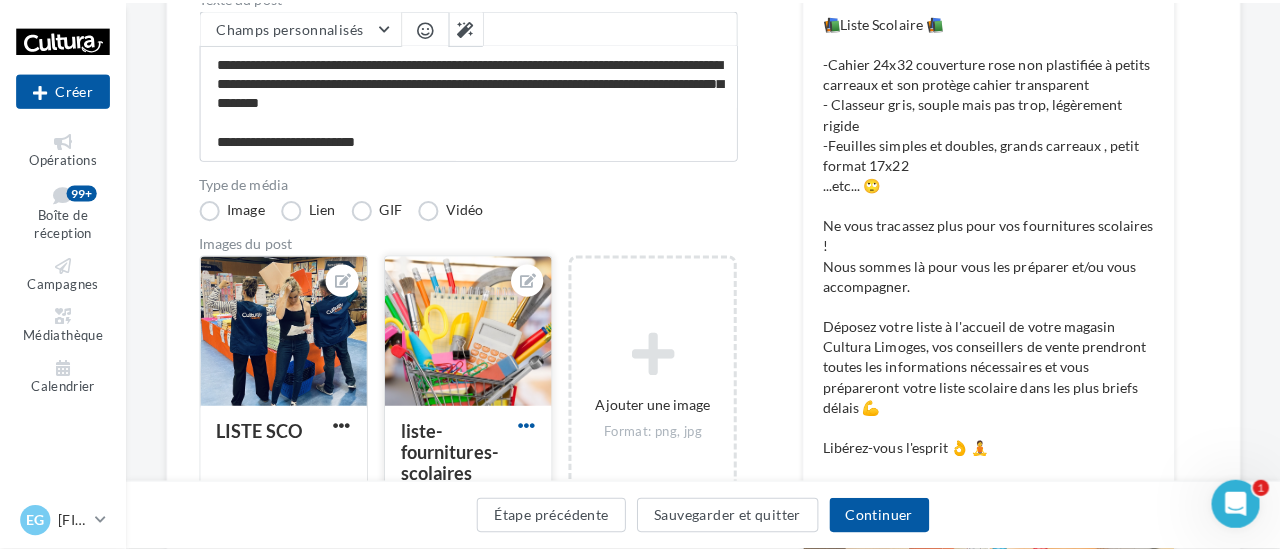 scroll, scrollTop: 210, scrollLeft: 0, axis: vertical 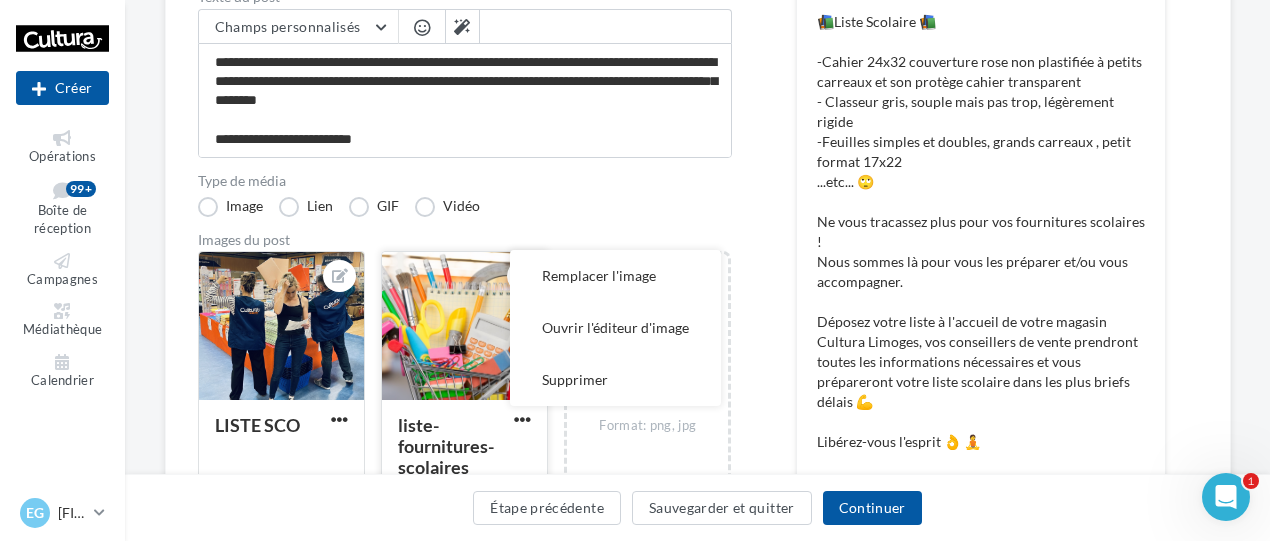 click at bounding box center (464, 327) 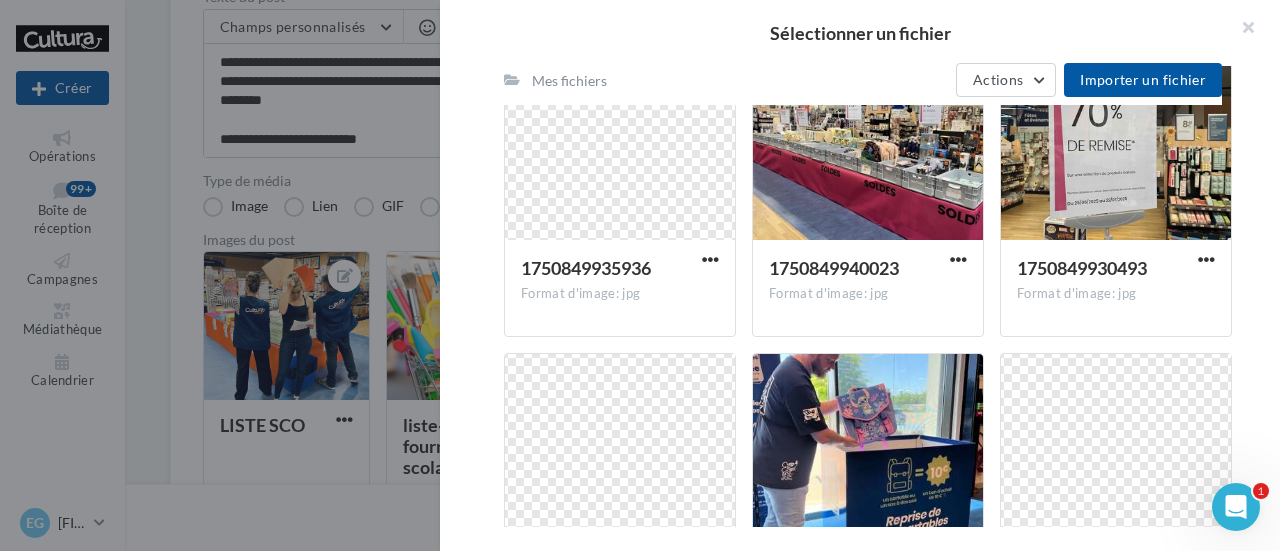 scroll, scrollTop: 655, scrollLeft: 0, axis: vertical 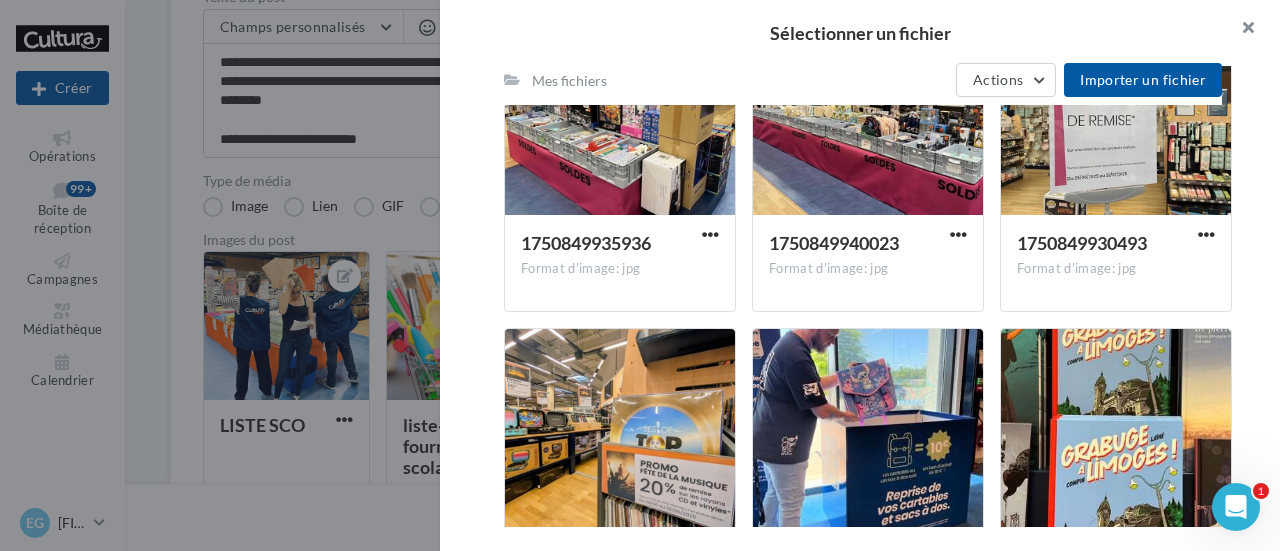 click at bounding box center (1240, 30) 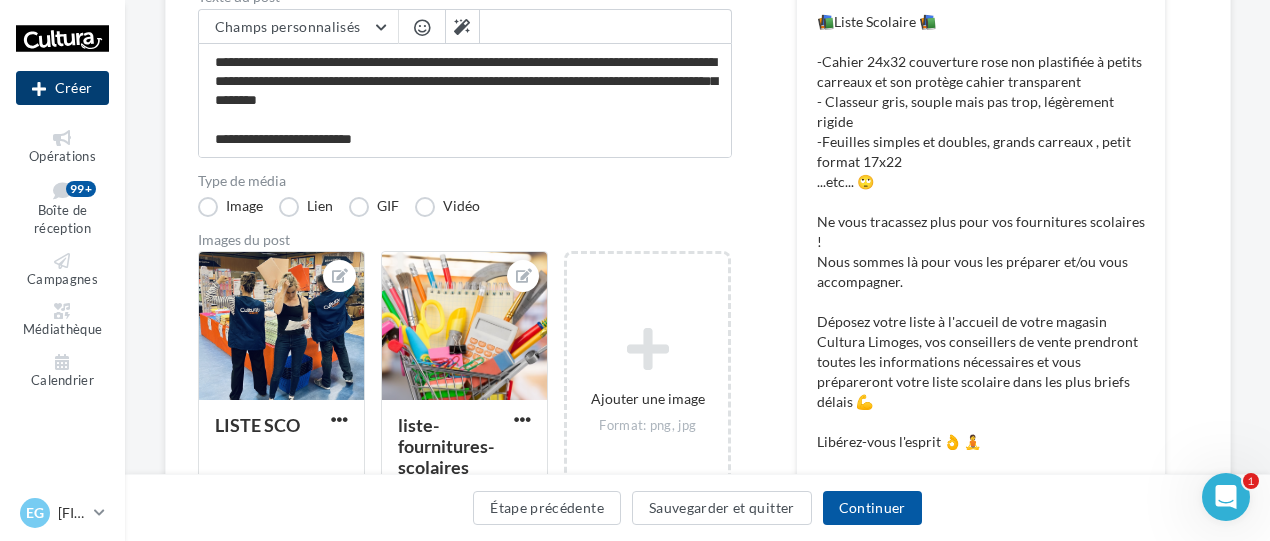 click on "Créer" at bounding box center [62, 88] 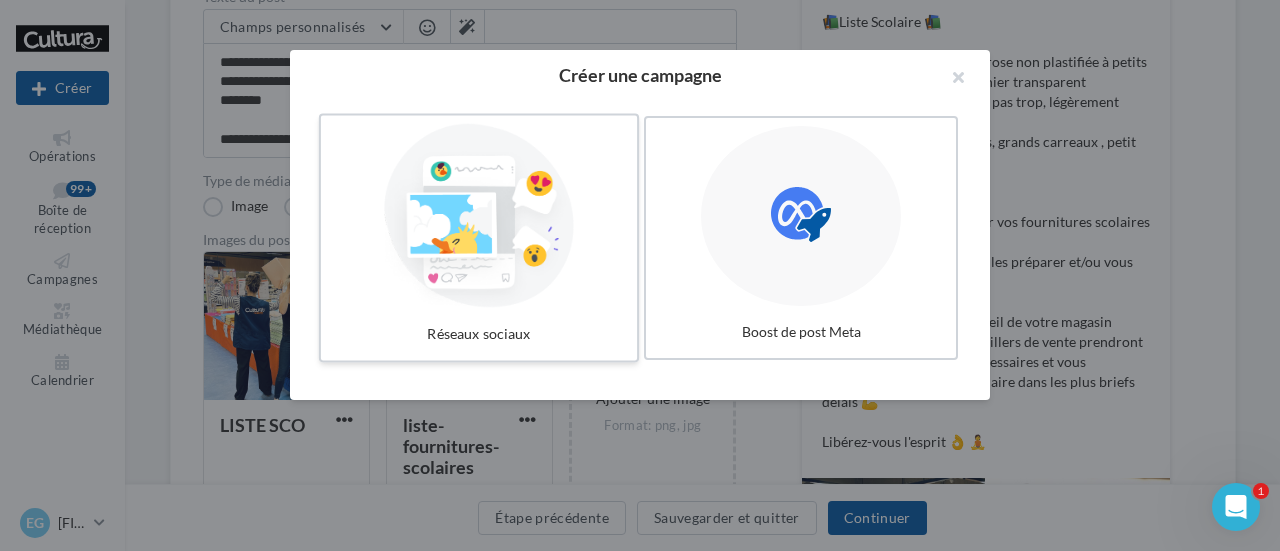 click at bounding box center (479, 216) 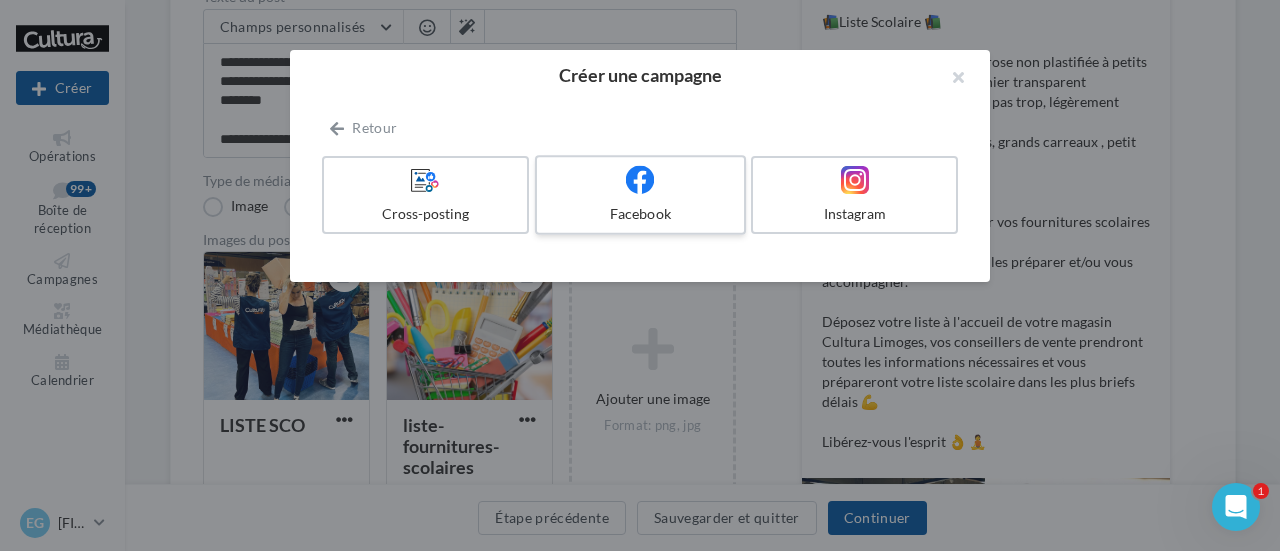 click on "Facebook" at bounding box center [640, 195] 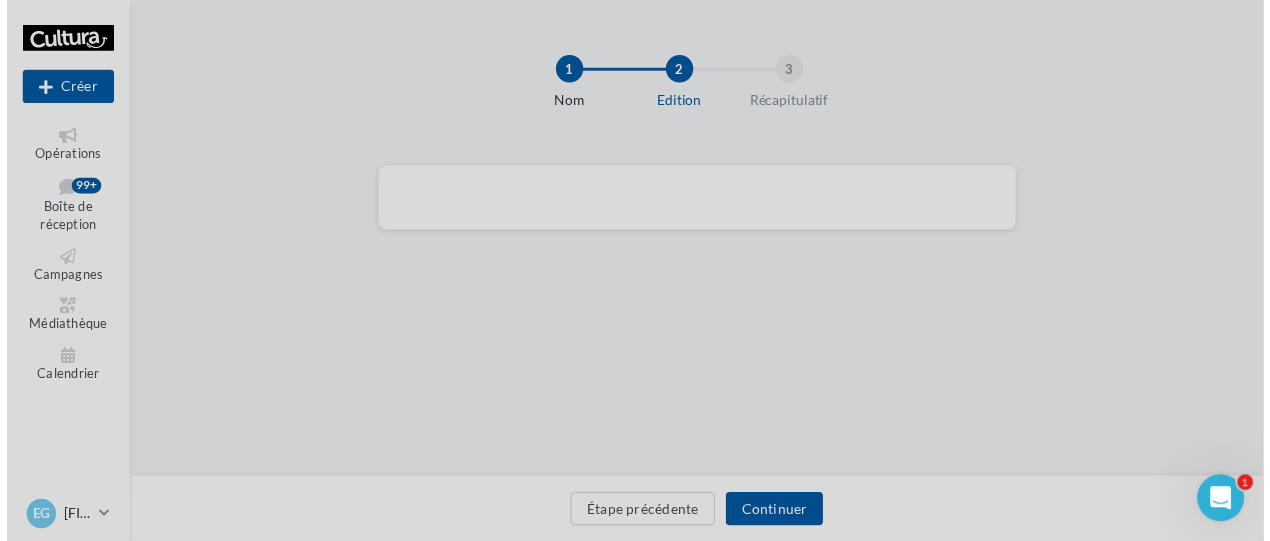 scroll, scrollTop: 0, scrollLeft: 0, axis: both 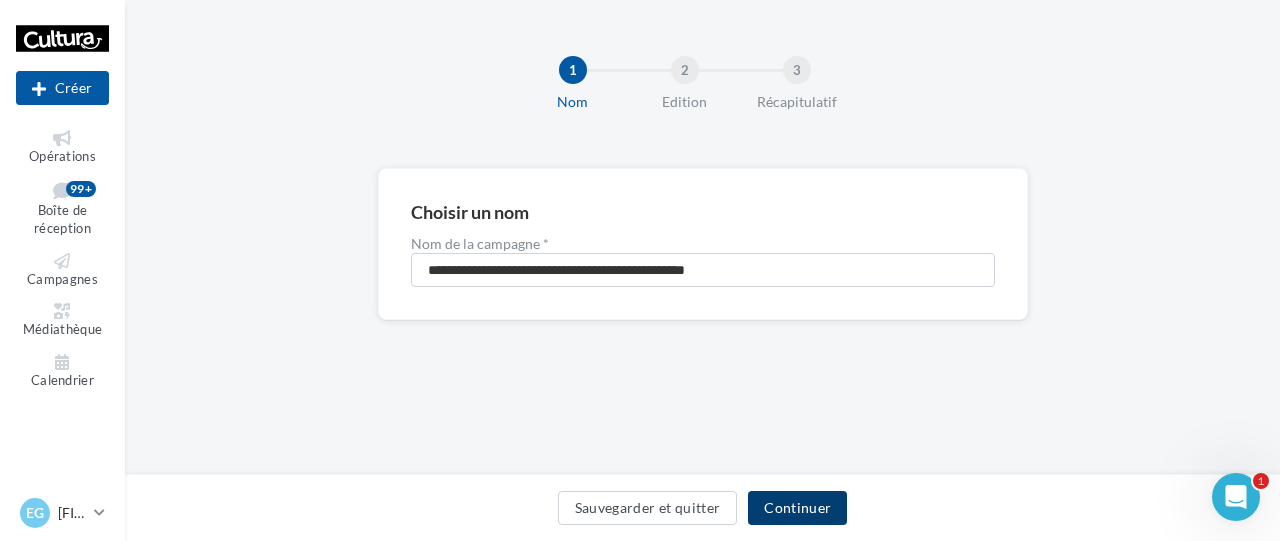 click on "Continuer" at bounding box center (797, 508) 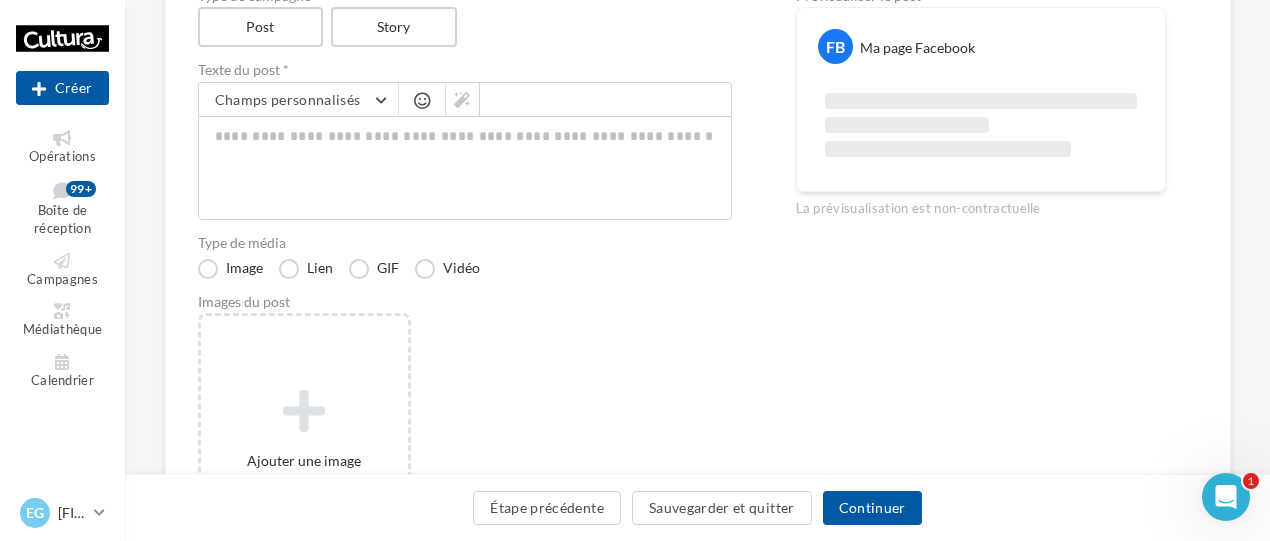scroll, scrollTop: 248, scrollLeft: 0, axis: vertical 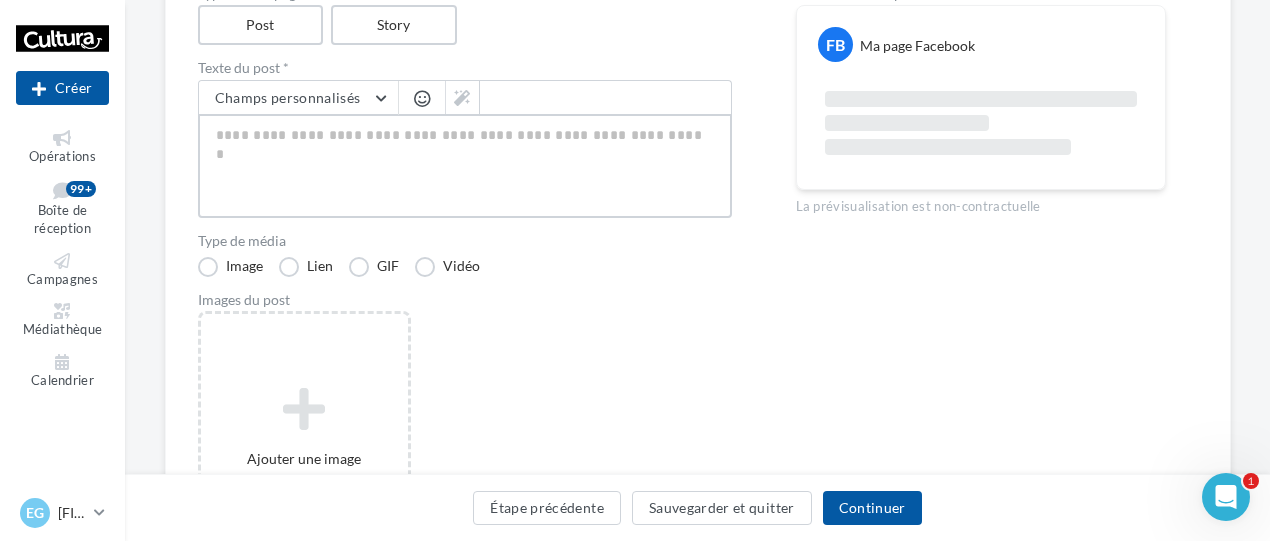 click at bounding box center (465, 166) 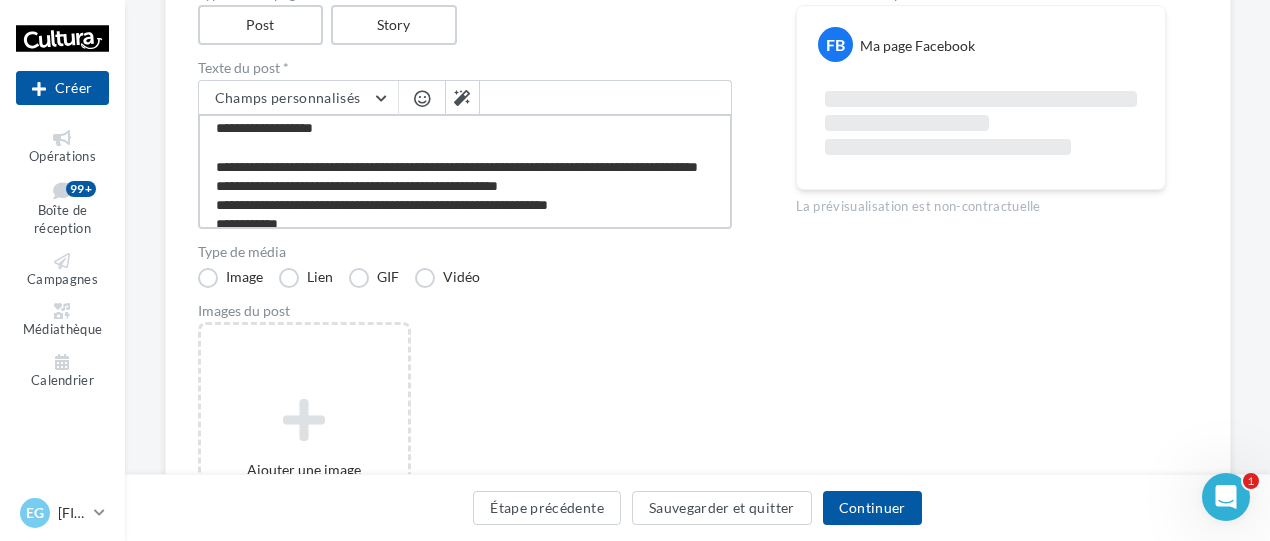 scroll, scrollTop: 0, scrollLeft: 0, axis: both 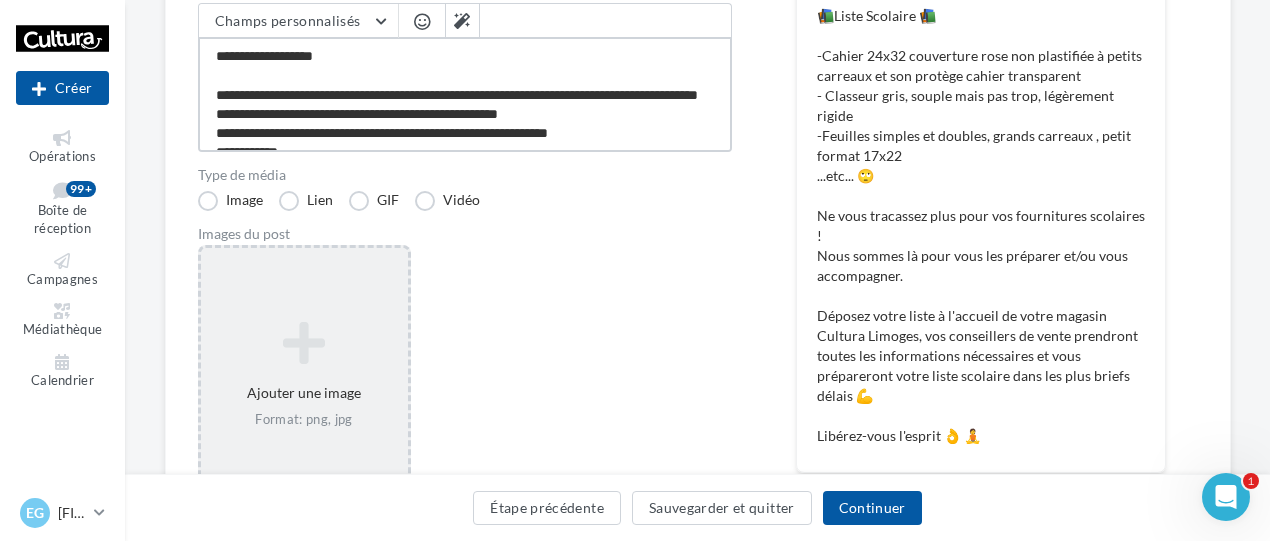 type on "**********" 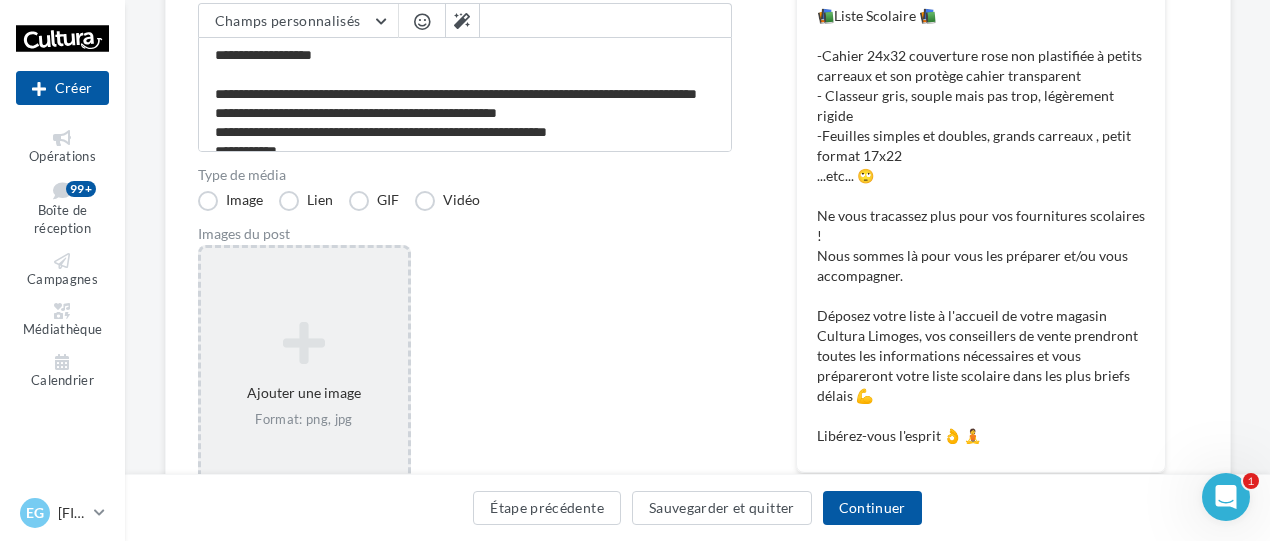 click at bounding box center [304, 343] 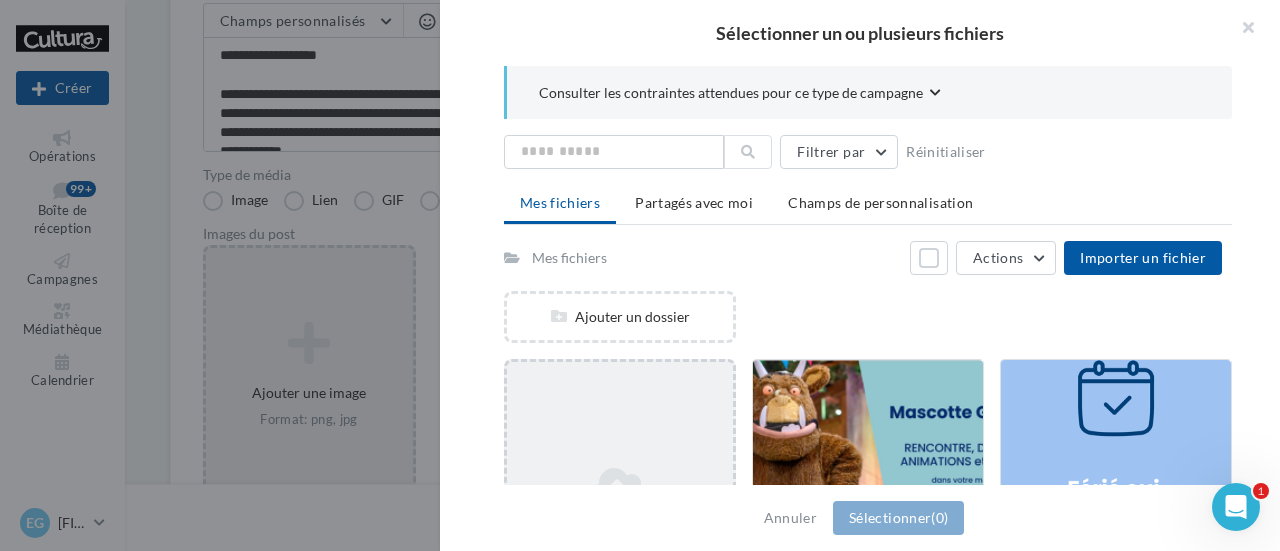 click on "Ajouter un fichier" at bounding box center (620, 507) 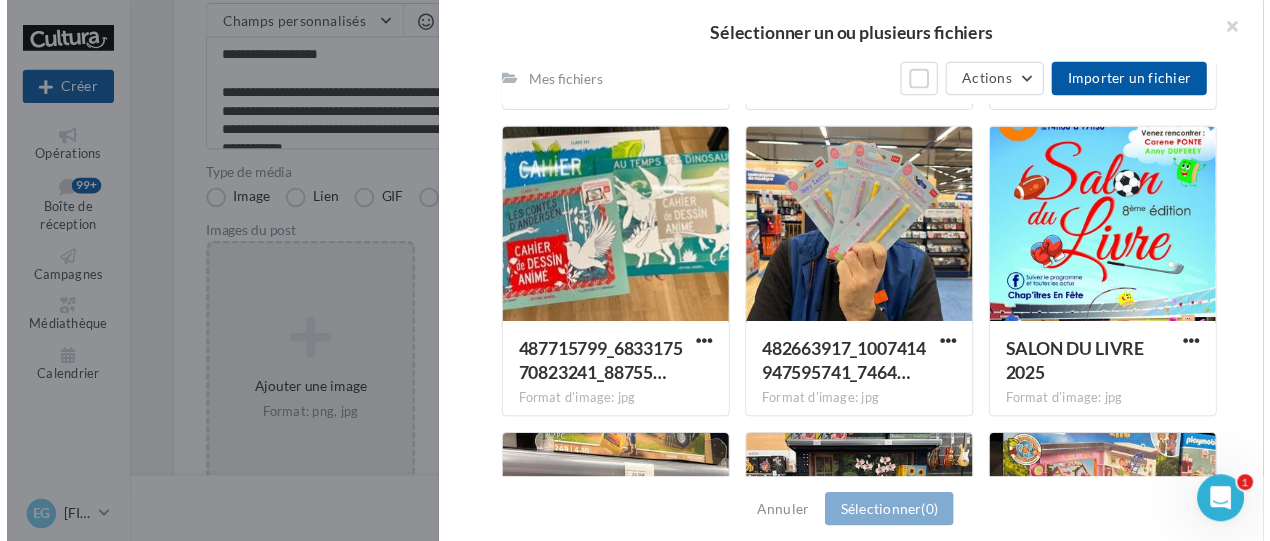 scroll, scrollTop: 8968, scrollLeft: 0, axis: vertical 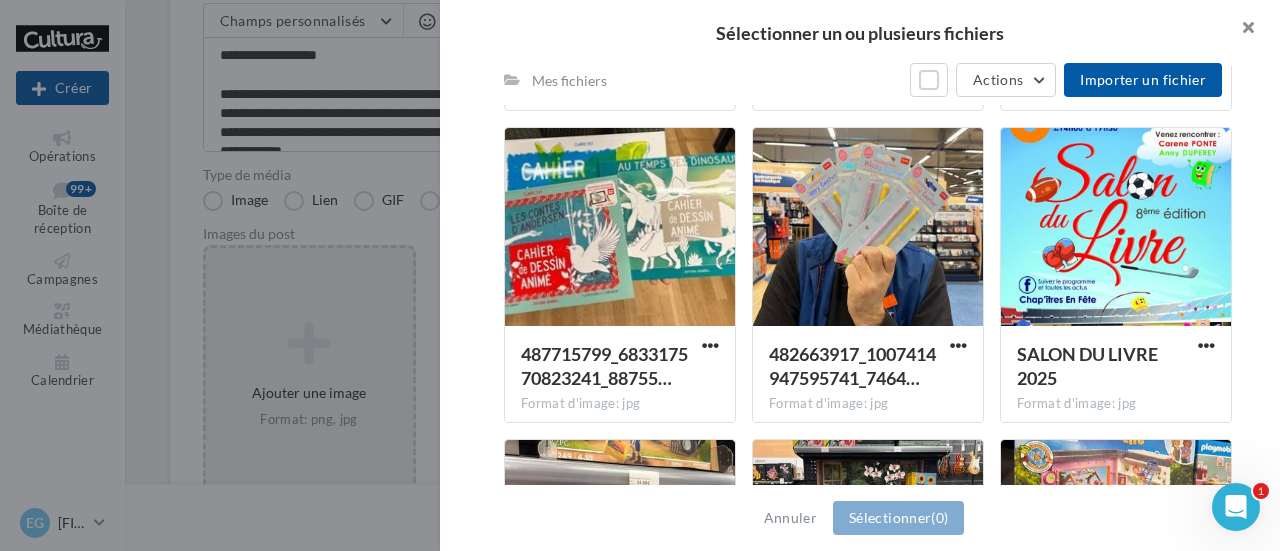 click at bounding box center (1240, 30) 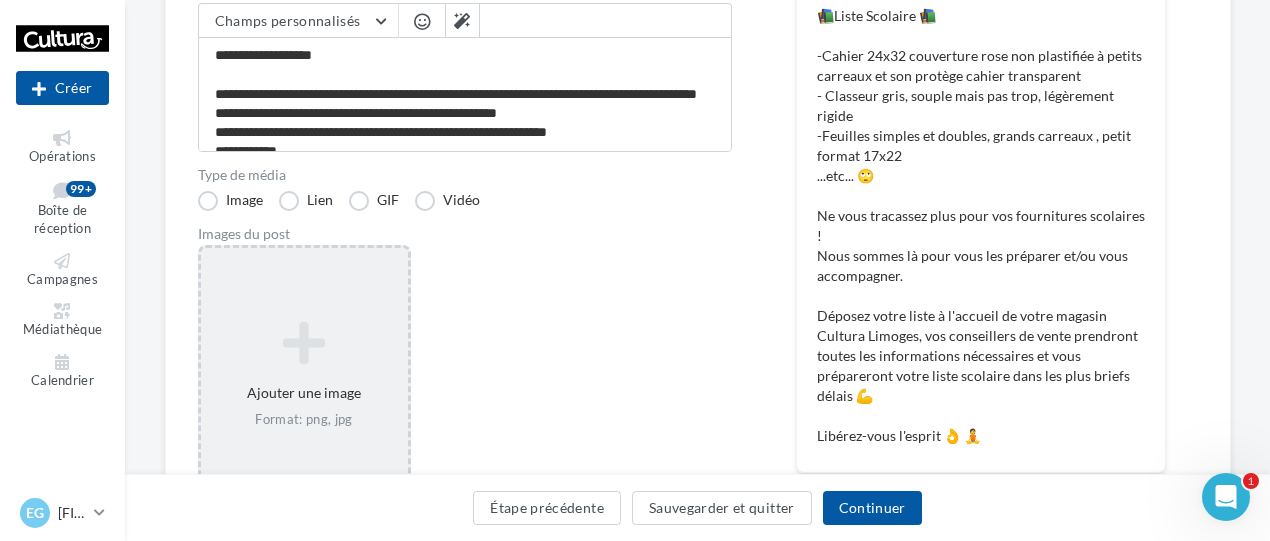 click on "Ajouter une image     Format: png, jpg" at bounding box center (304, 375) 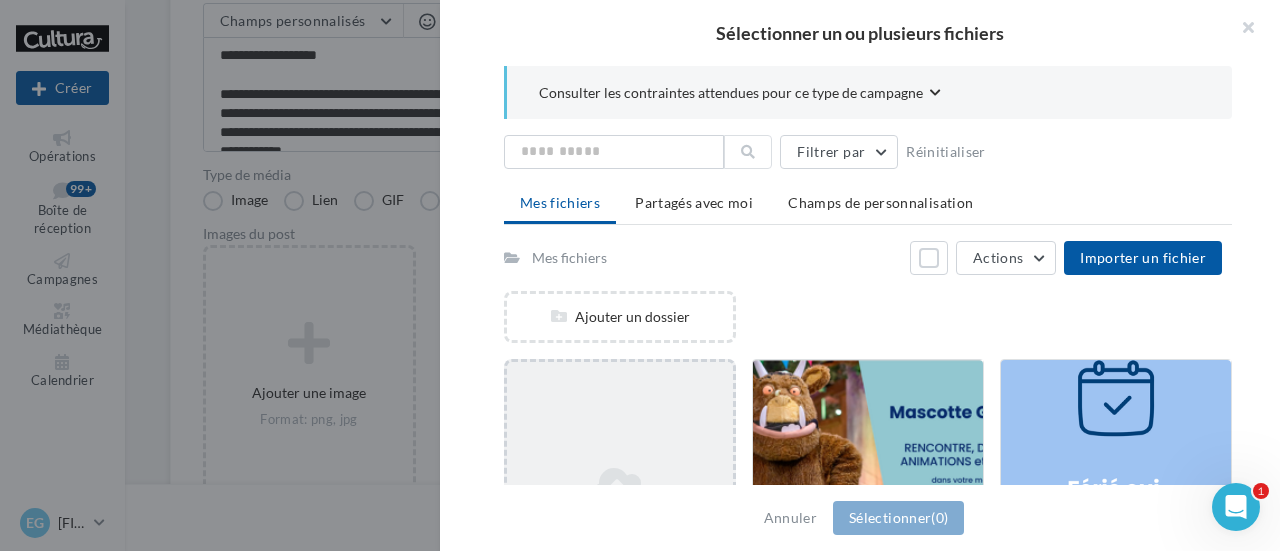 click on "Ajouter un fichier" at bounding box center (620, 507) 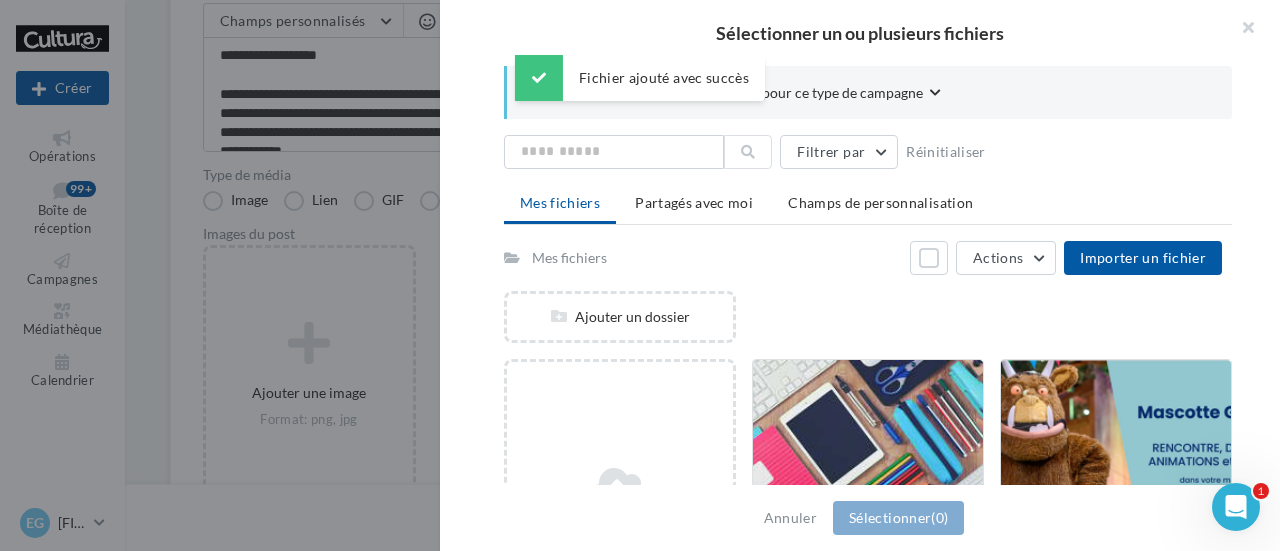 click at bounding box center (868, 460) 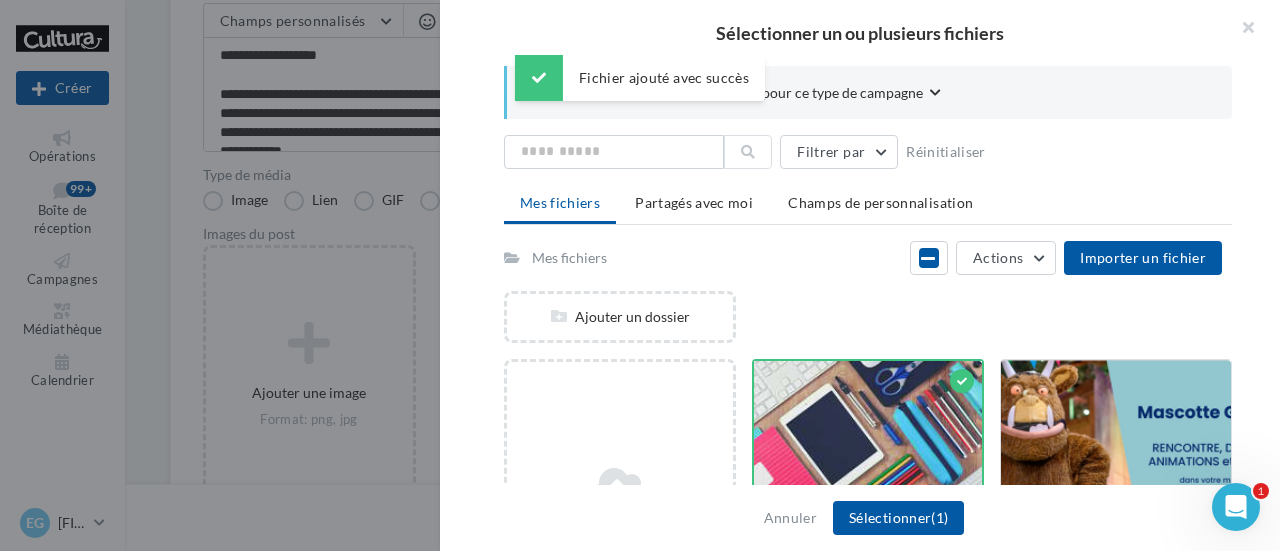 click at bounding box center [868, 461] 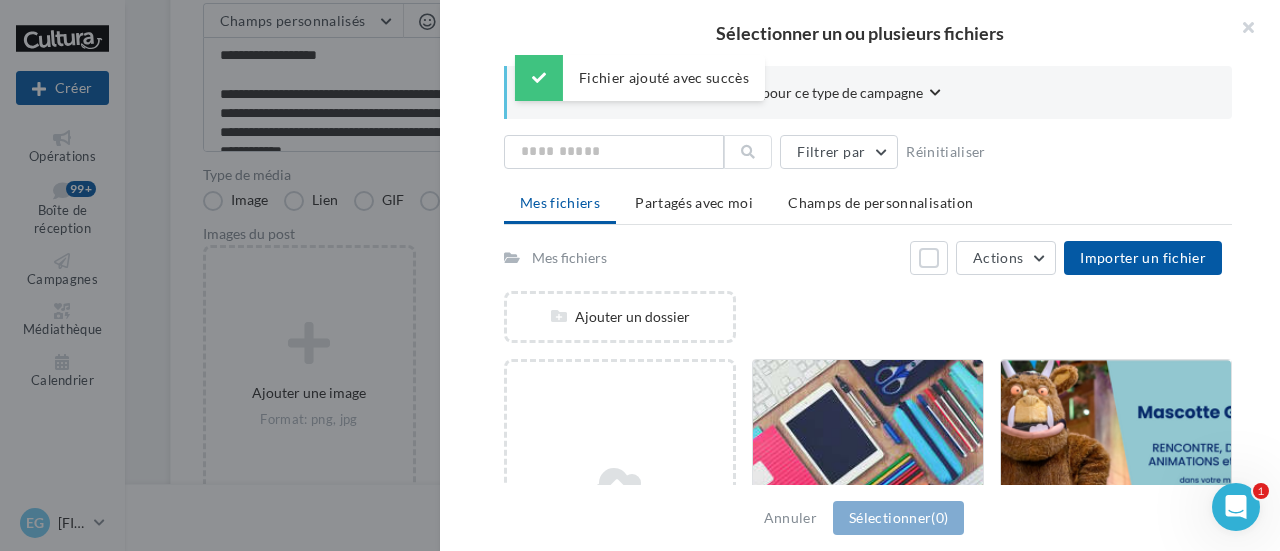 click at bounding box center [868, 460] 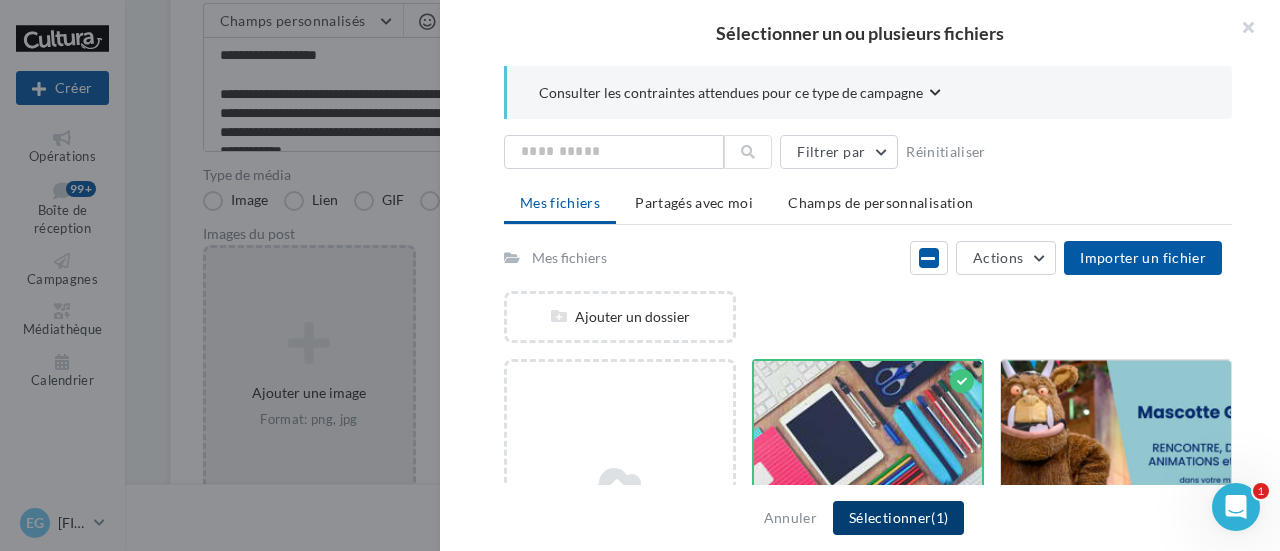 click on "Sélectionner   (1)" at bounding box center [898, 518] 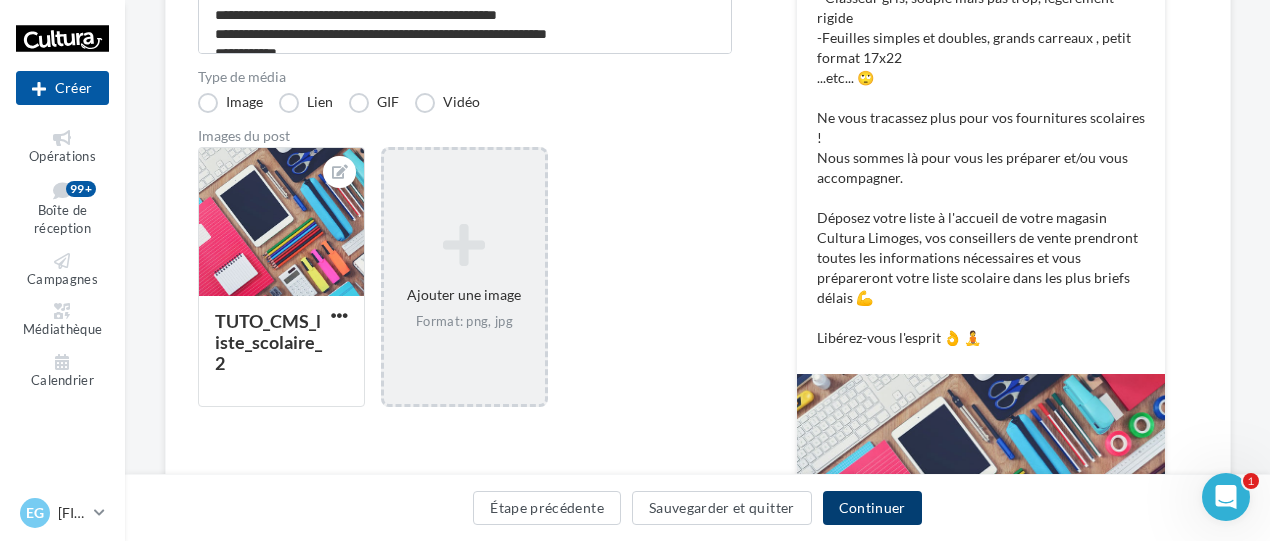 click on "Continuer" at bounding box center [872, 508] 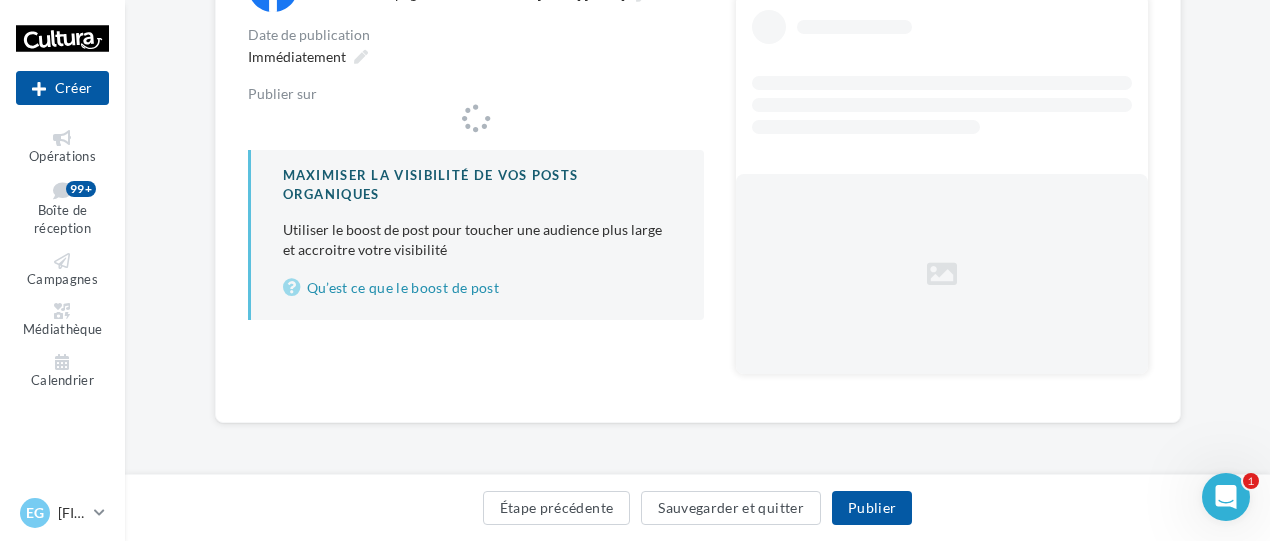 scroll, scrollTop: 272, scrollLeft: 0, axis: vertical 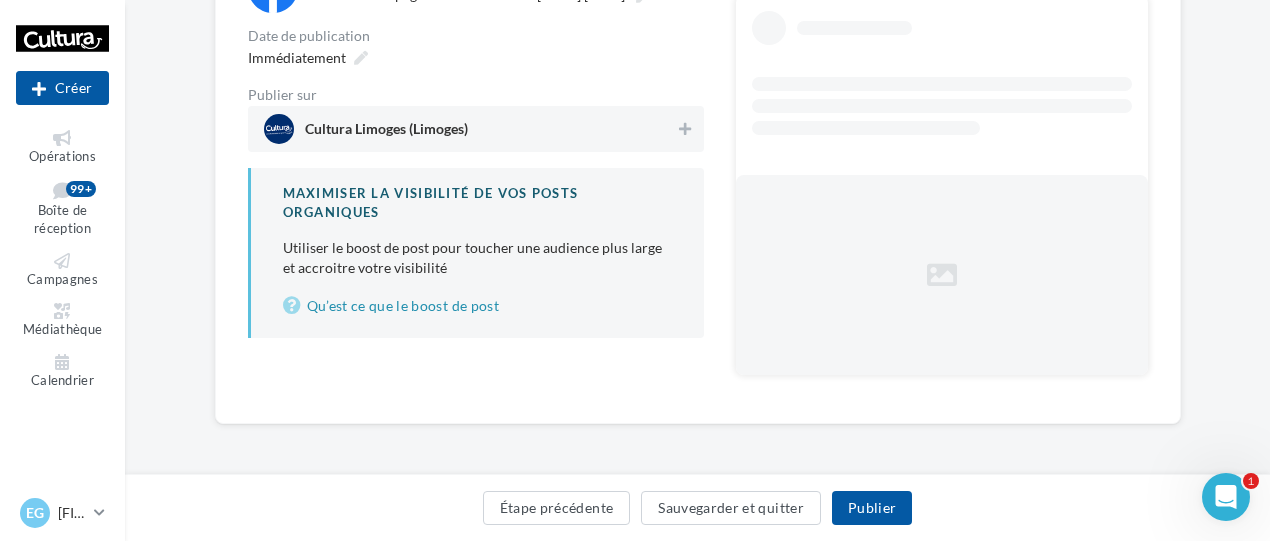 click on "Cultura Limoges (Limoges)" at bounding box center (470, 129) 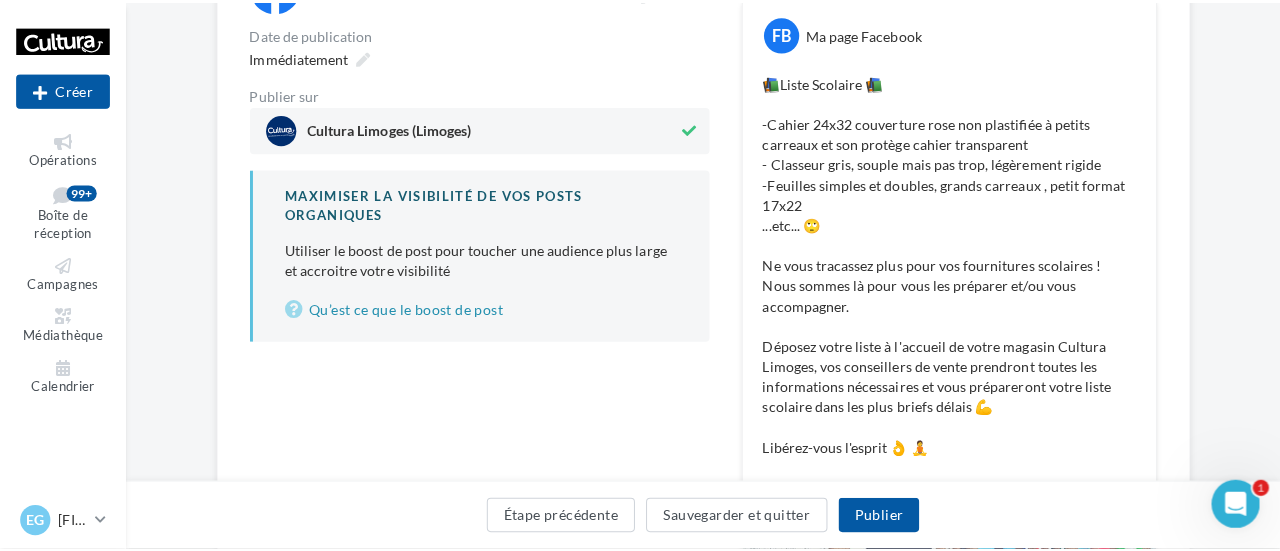 scroll, scrollTop: 274, scrollLeft: 0, axis: vertical 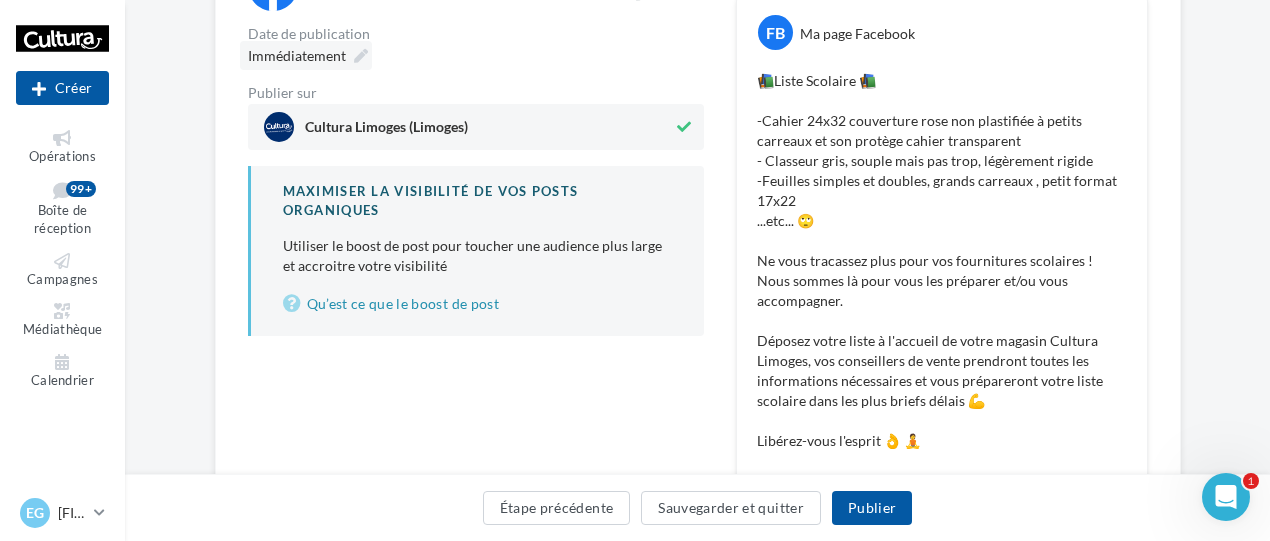 click on "Immédiatement" at bounding box center (306, 55) 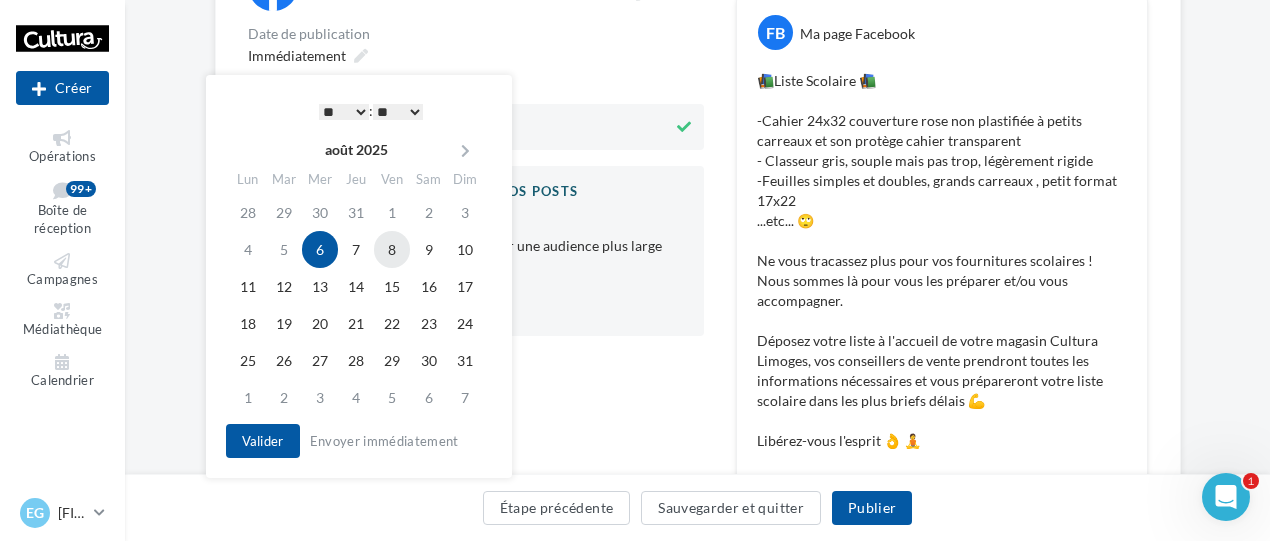click on "8" at bounding box center (392, 249) 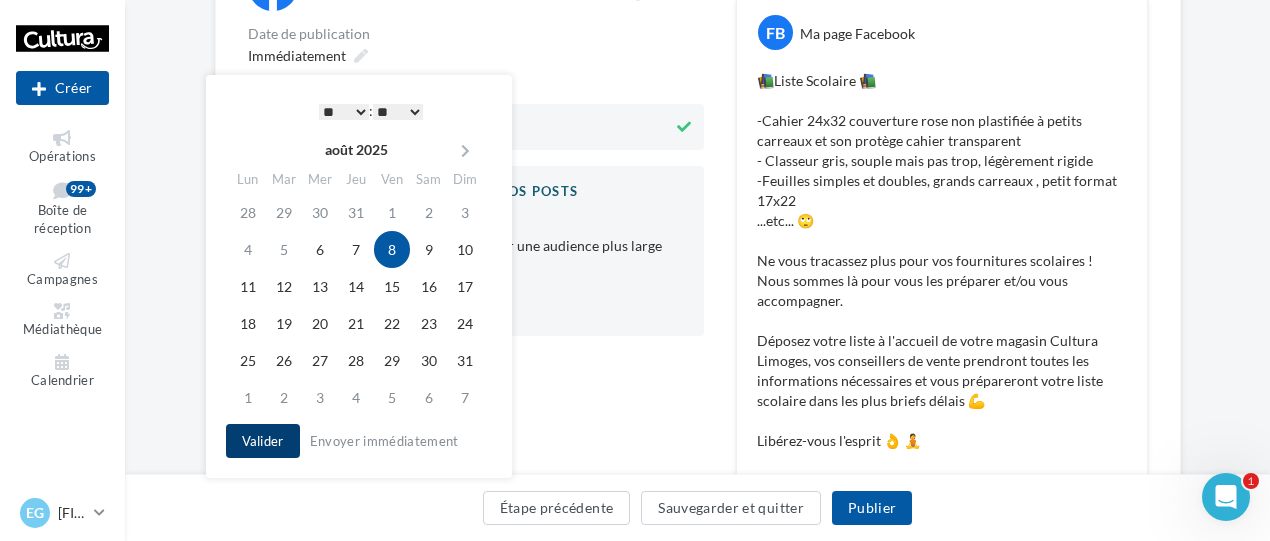 click on "Valider" at bounding box center (263, 441) 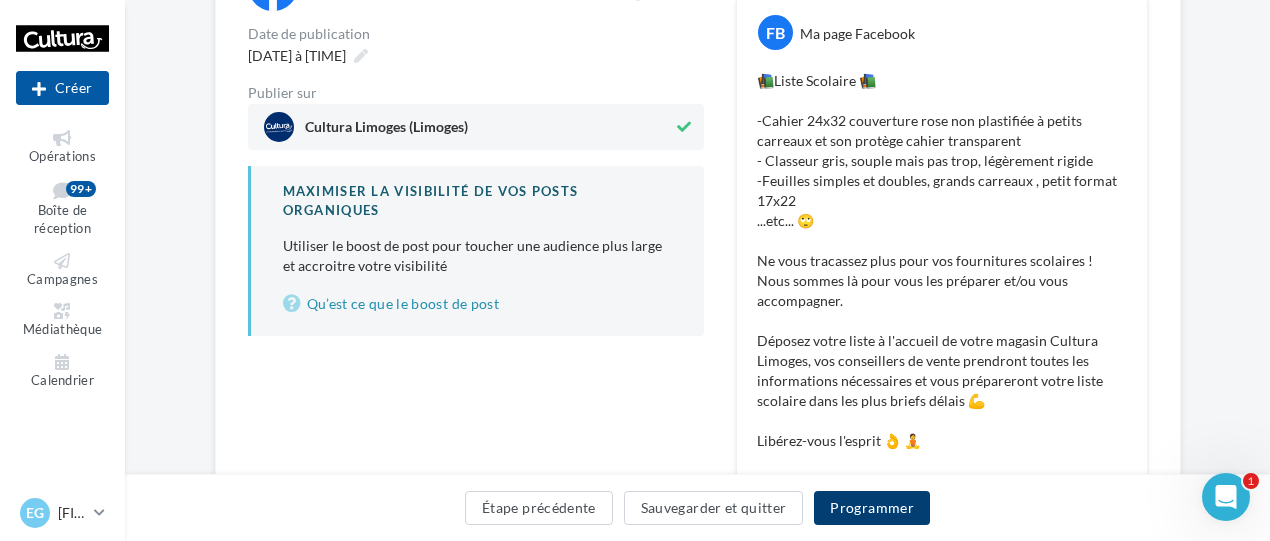 click on "Programmer" at bounding box center (872, 508) 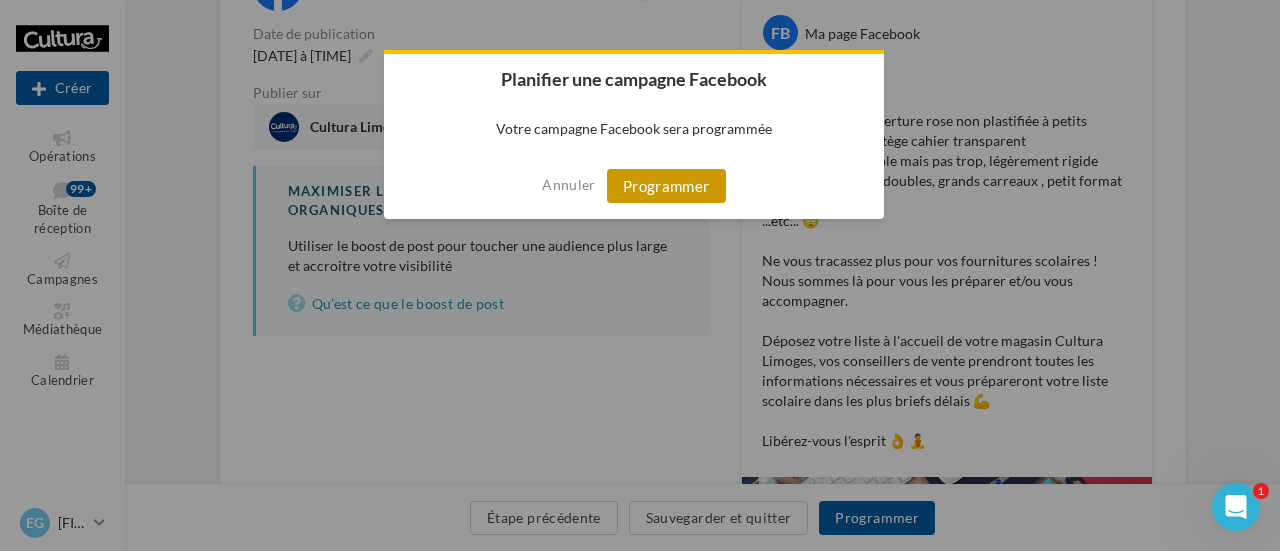 click on "Programmer" at bounding box center (666, 186) 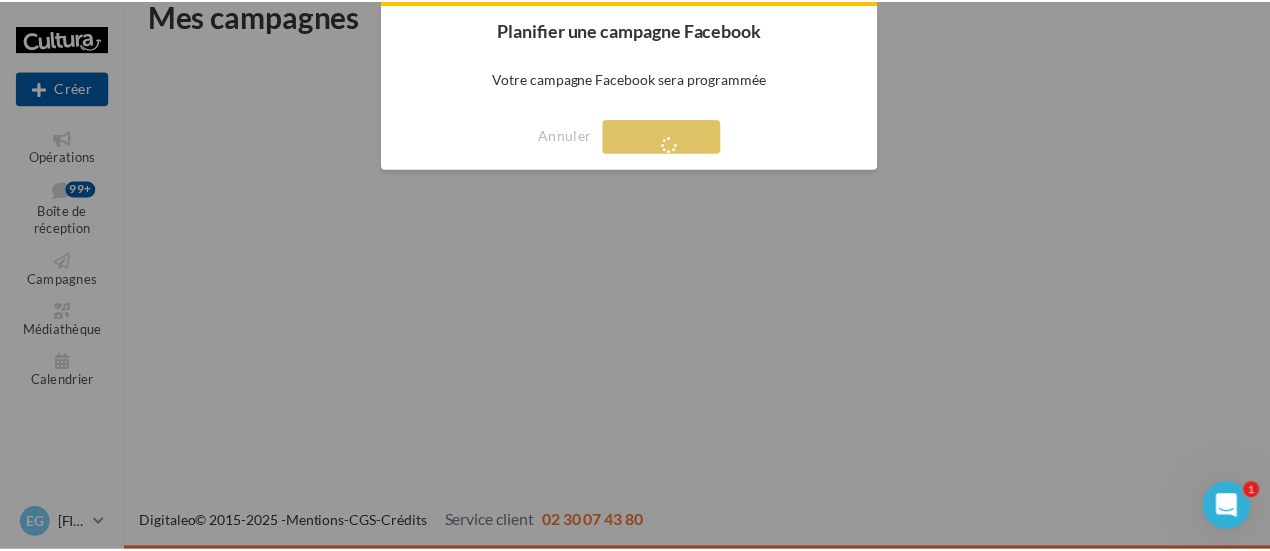 scroll, scrollTop: 32, scrollLeft: 0, axis: vertical 